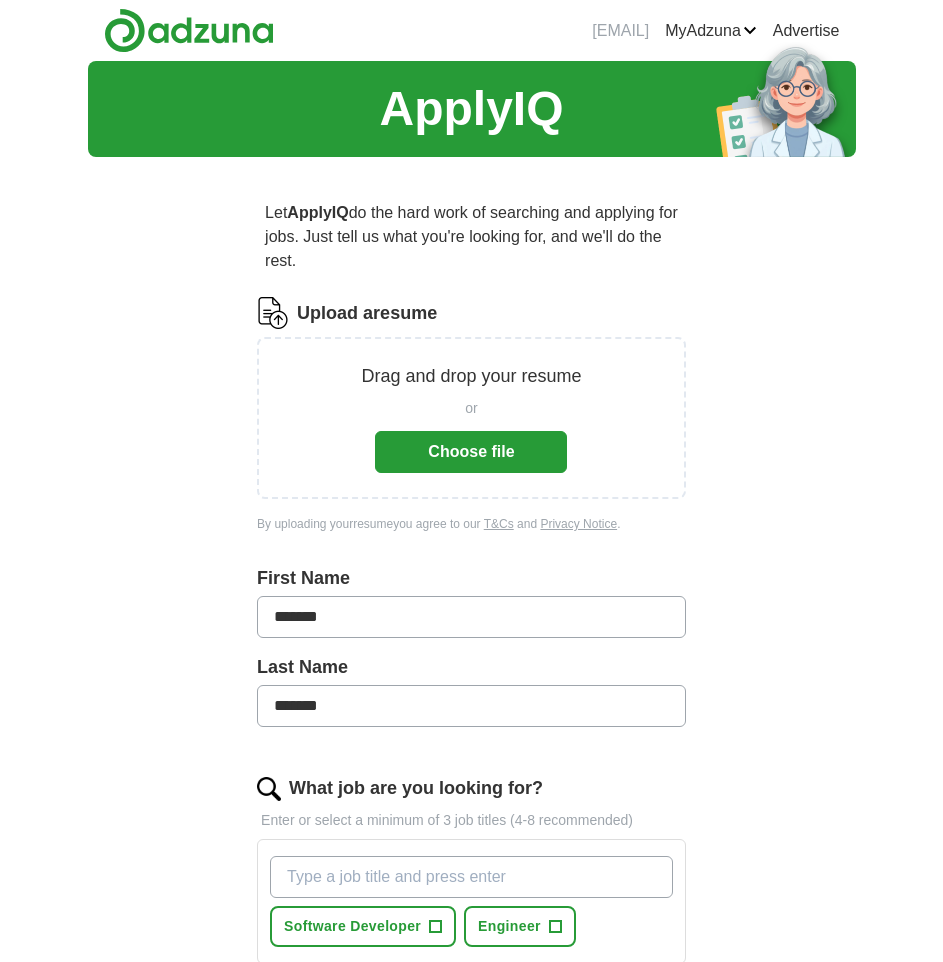 scroll, scrollTop: 0, scrollLeft: 0, axis: both 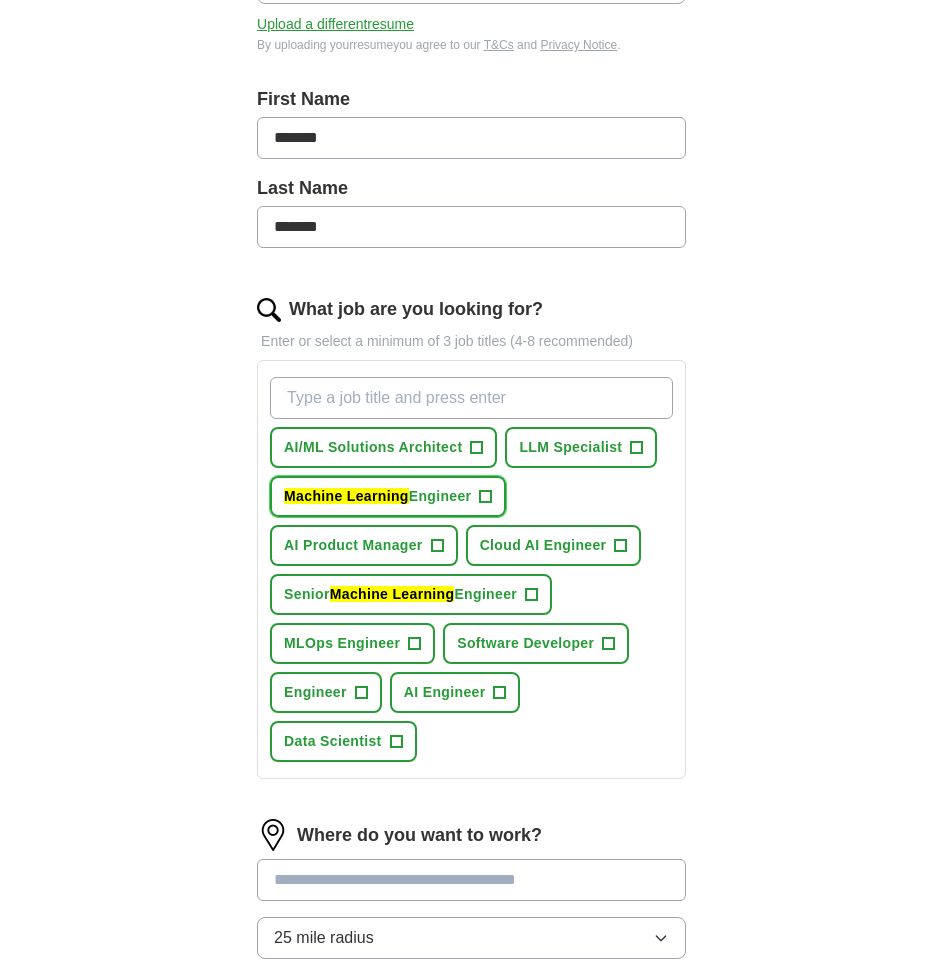 click on "Machine Learning  Engineer" at bounding box center [377, 496] 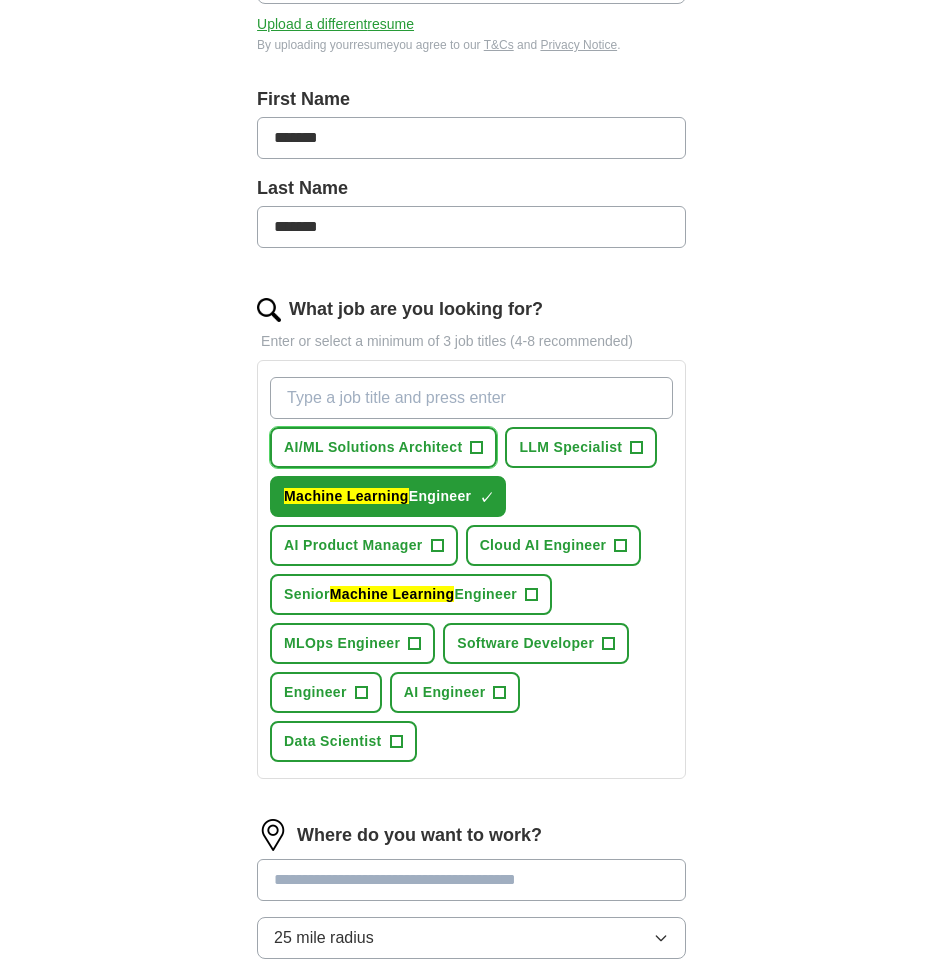 click on "AI/ML Solutions Architect +" at bounding box center [383, 447] 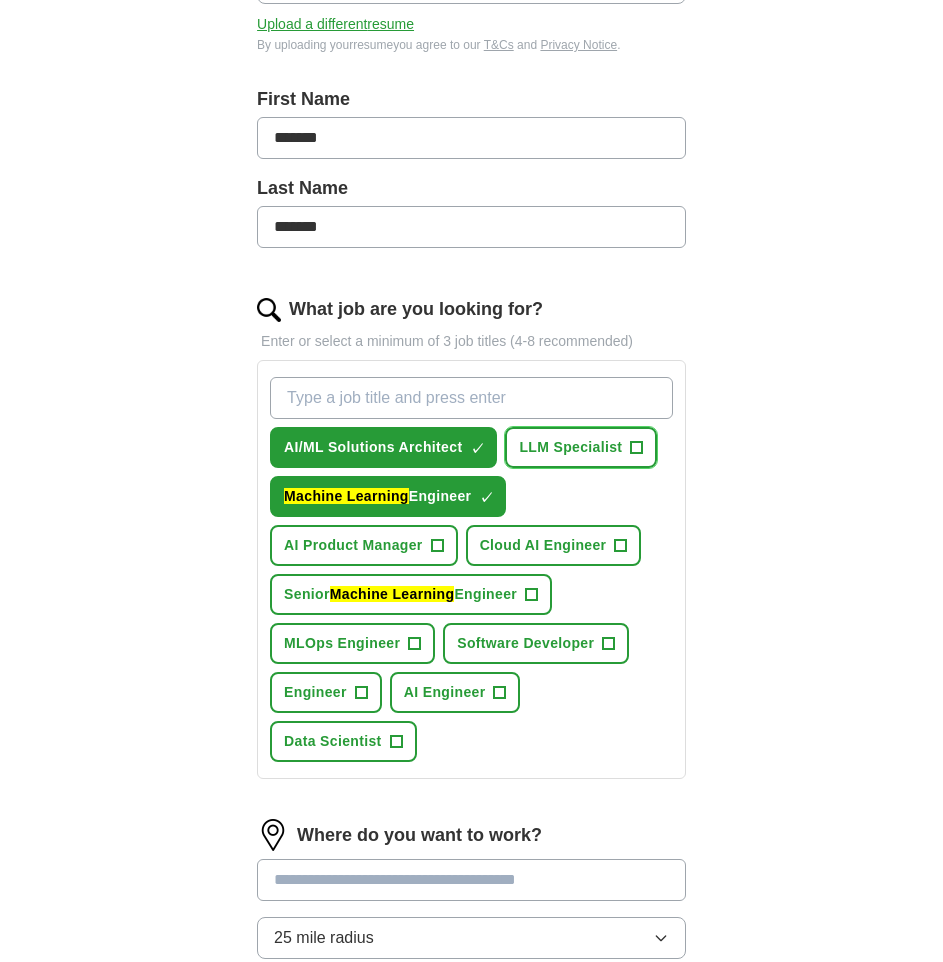 click on "LLM Specialist" at bounding box center [570, 447] 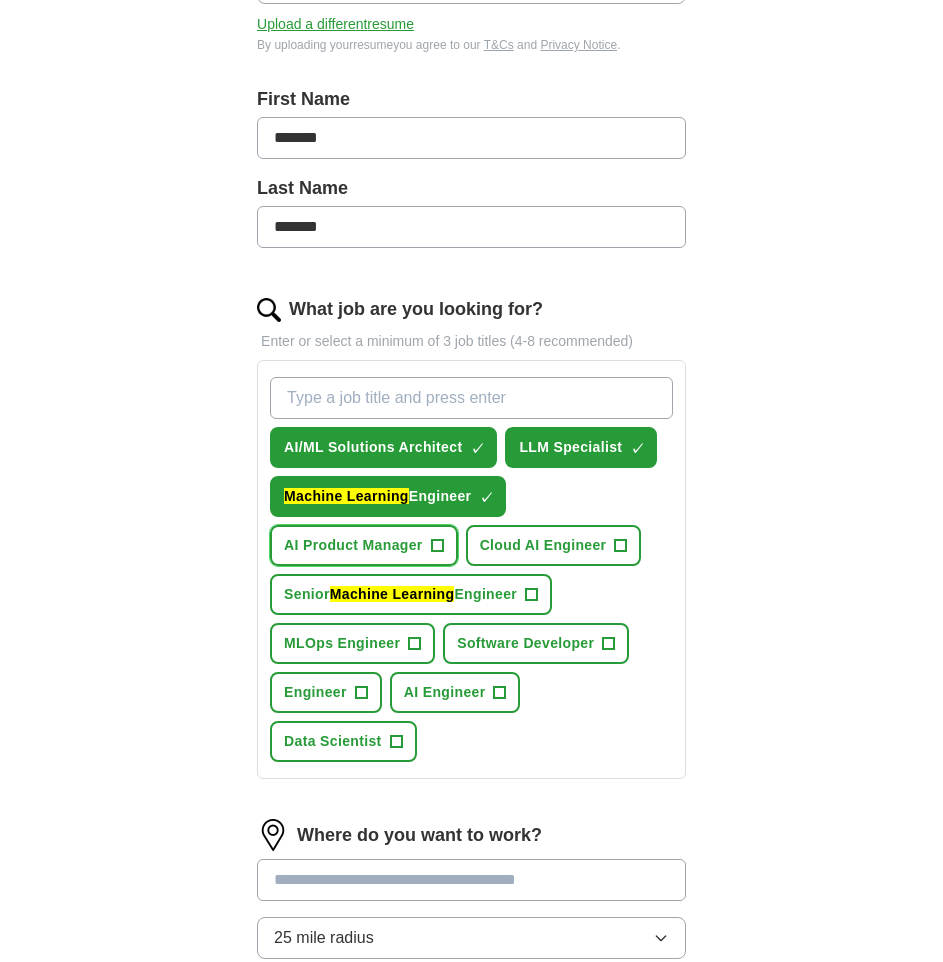click on "AI Product Manager +" at bounding box center (364, 545) 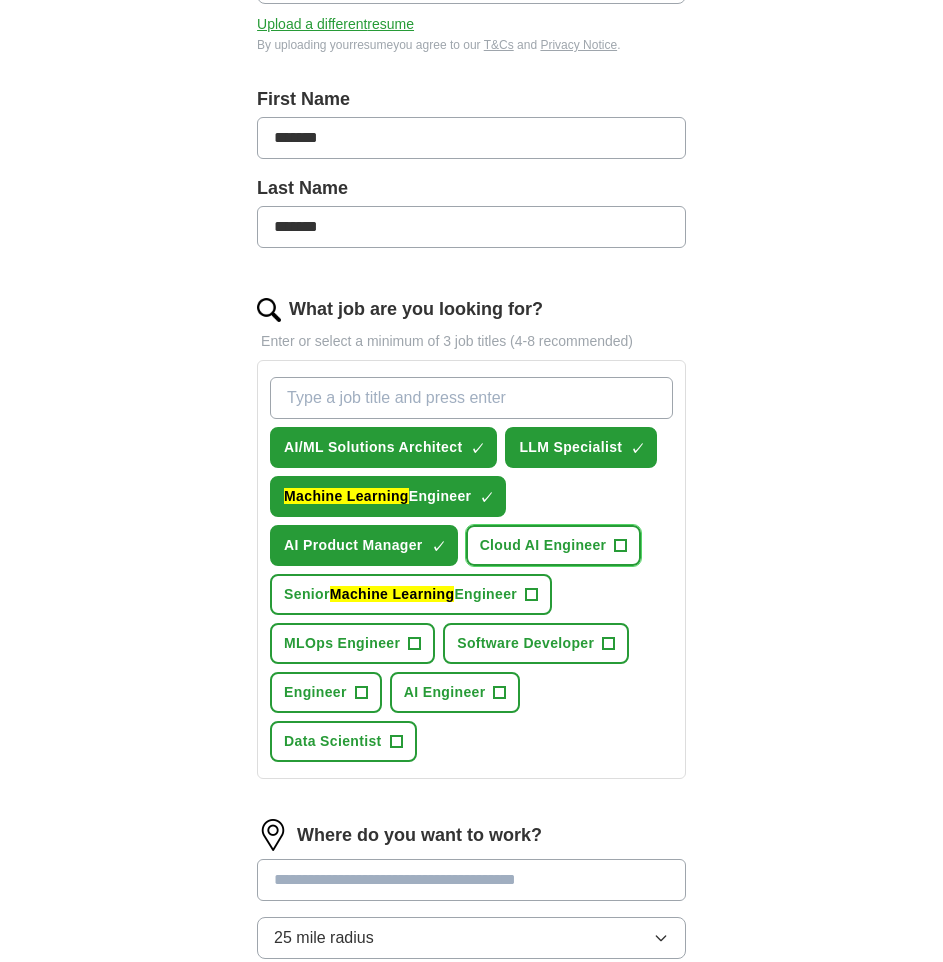 click on "Cloud AI Engineer +" at bounding box center (554, 545) 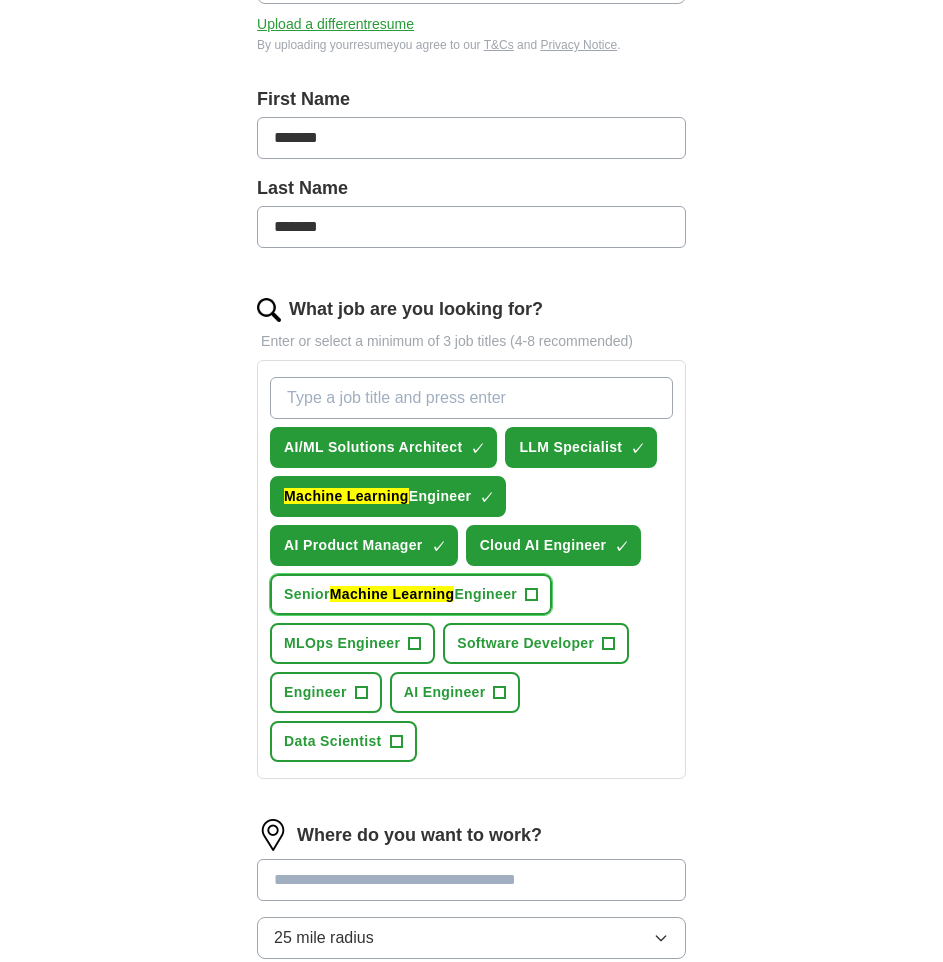 click on "Senior  Machine Learning  Engineer +" at bounding box center (411, 594) 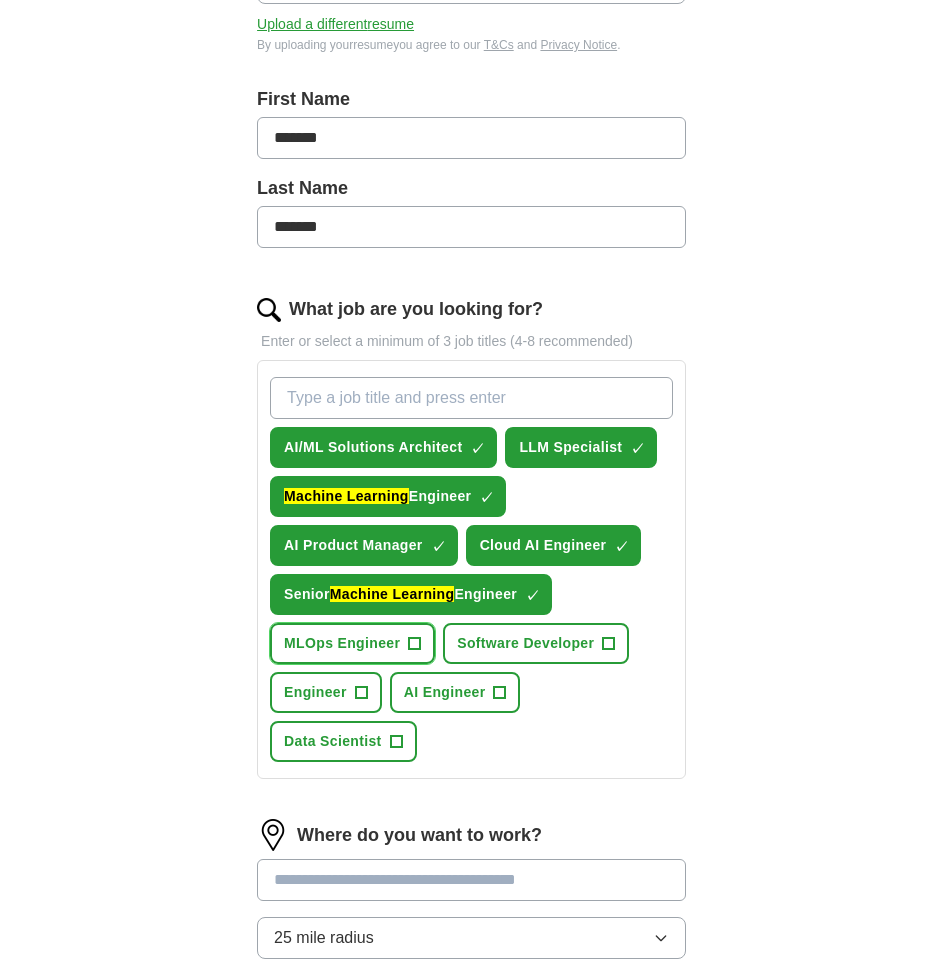 drag, startPoint x: 360, startPoint y: 650, endPoint x: 535, endPoint y: 656, distance: 175.10283 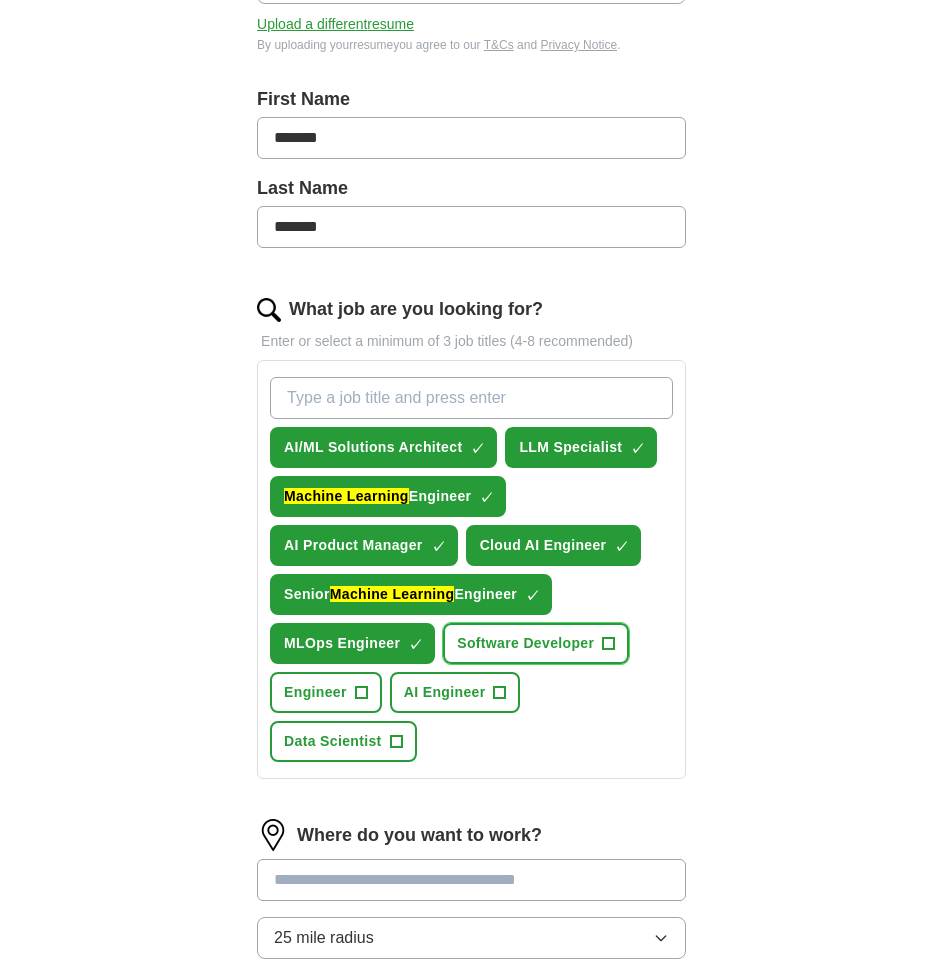 click on "Software Developer +" at bounding box center [536, 643] 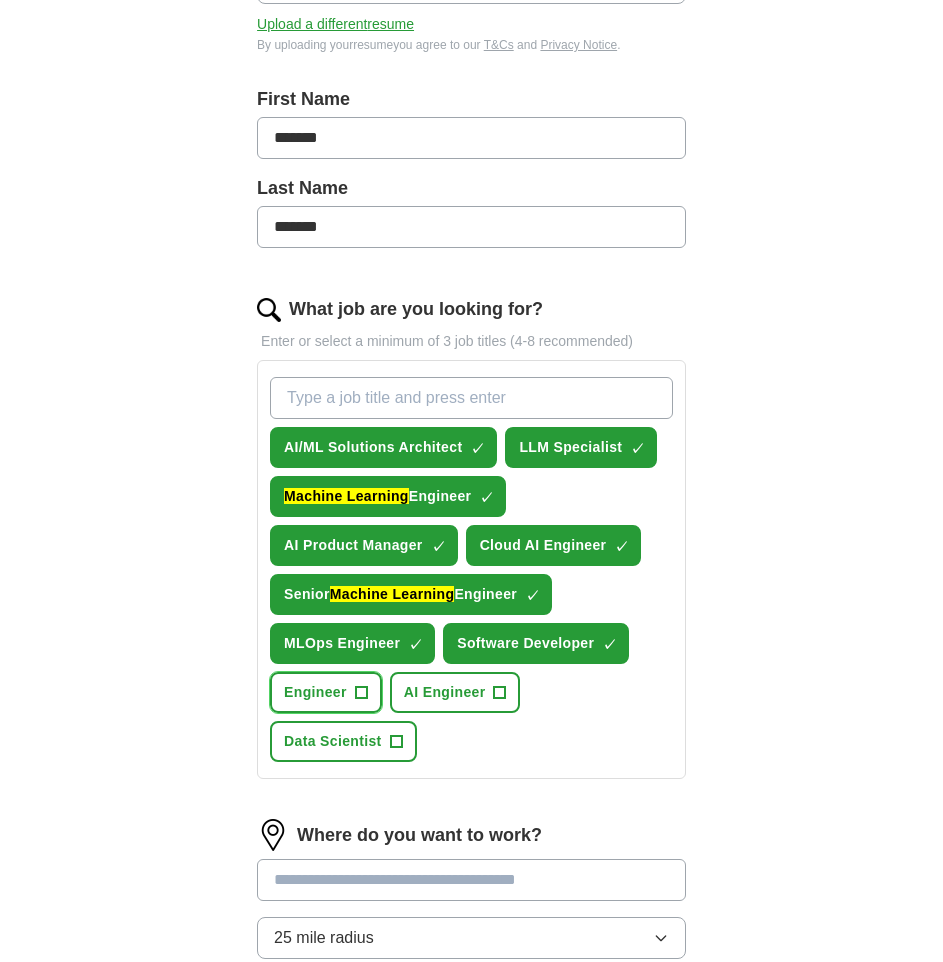 click on "Engineer +" at bounding box center (326, 692) 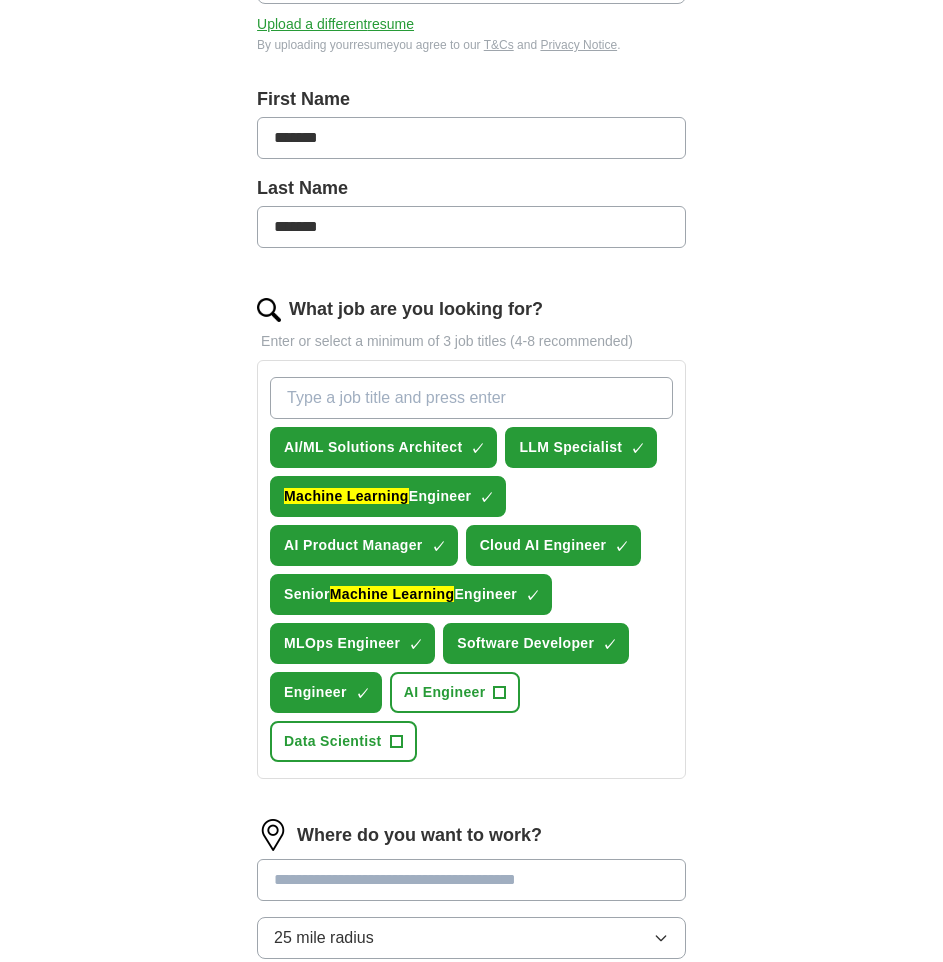 click on "AI/ML Solutions Architect ✓ × LLM Specialist ✓ × Machine Learning  Engineer ✓ × AI Product Manager ✓ × Cloud AI Engineer ✓ × Senior  Machine Learning  Engineer ✓ × MLOps Engineer ✓ × Software Developer ✓ × Engineer ✓ × AI Engineer + Data Scientist +" at bounding box center [471, 569] 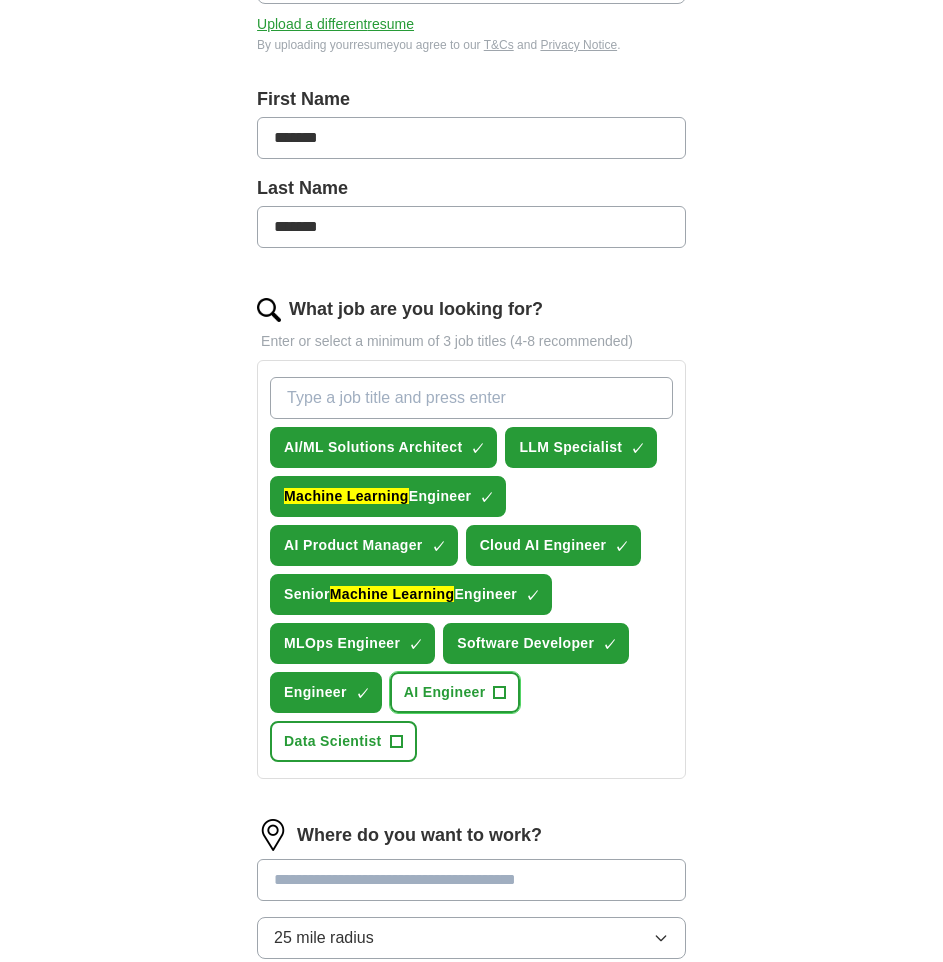 drag, startPoint x: 419, startPoint y: 695, endPoint x: 358, endPoint y: 743, distance: 77.62087 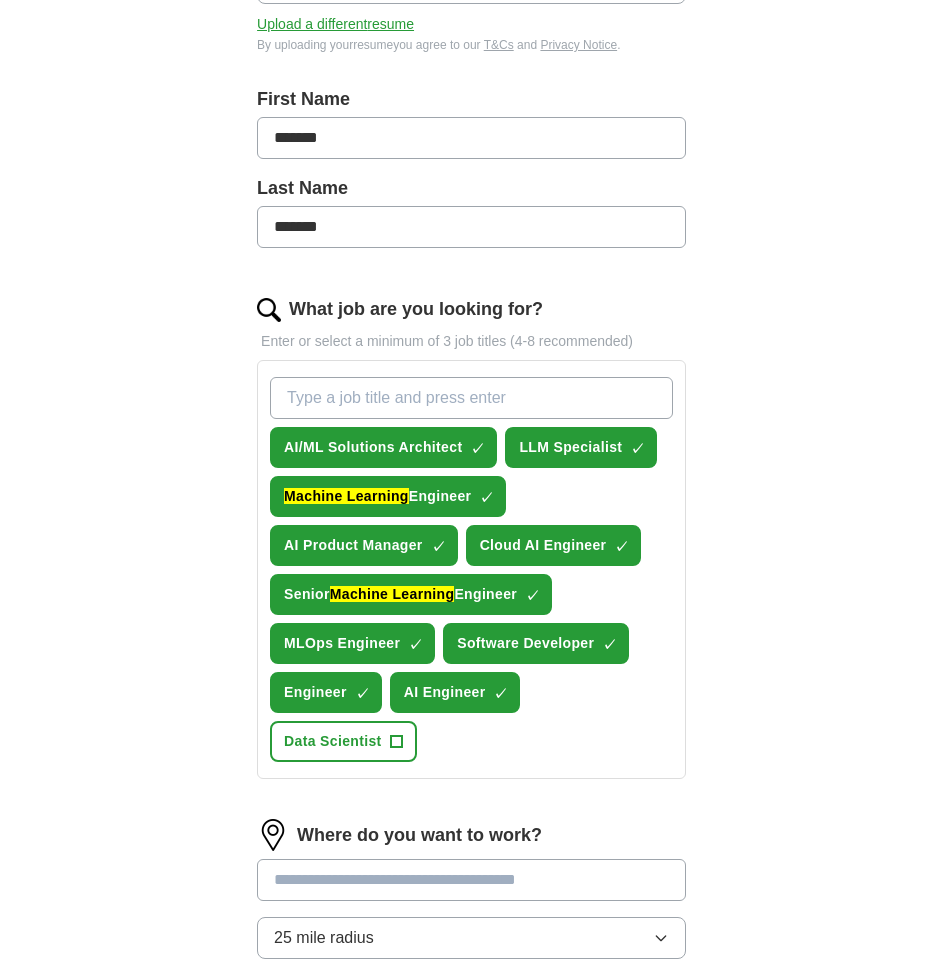 click on "AI/ML Solutions Architect ✓ × LLM Specialist ✓ × Machine Learning  Engineer ✓ × AI Product Manager ✓ × Cloud AI Engineer ✓ × Senior  Machine Learning  Engineer ✓ × MLOps Engineer ✓ × Software Developer ✓ × Engineer ✓ × AI Engineer ✓ × Data Scientist +" at bounding box center (471, 569) 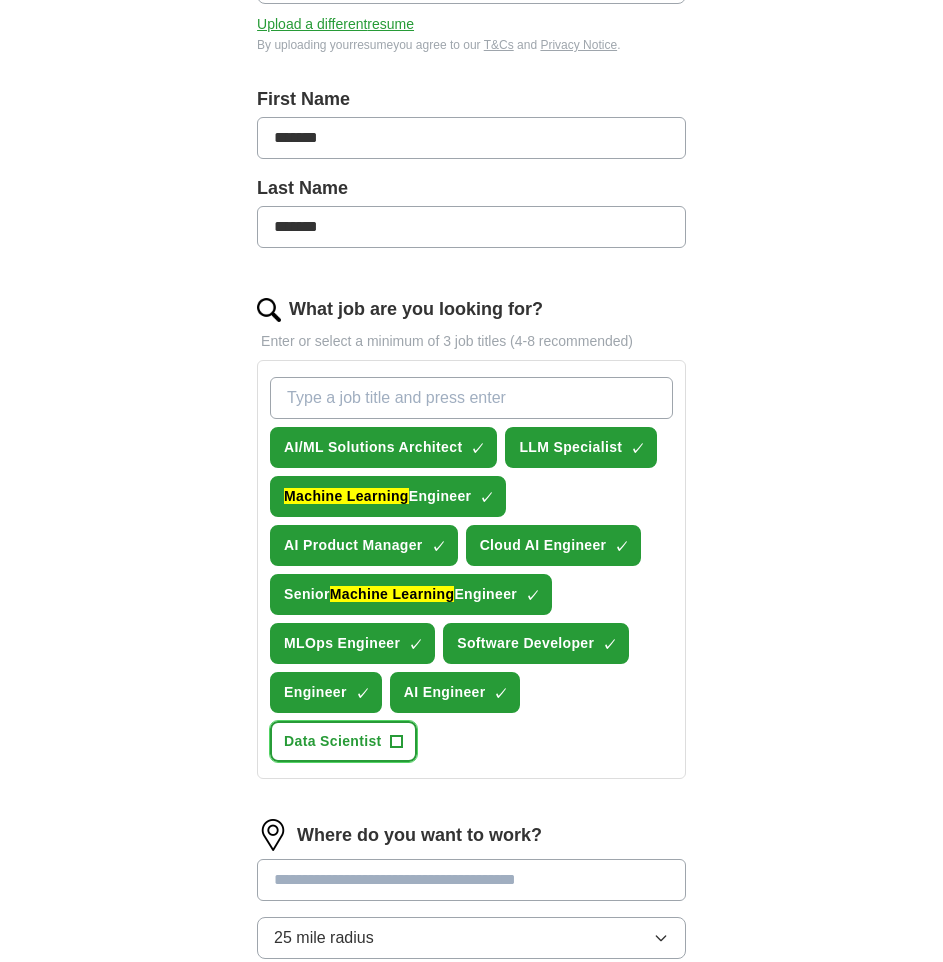 click on "Data Scientist +" at bounding box center (343, 741) 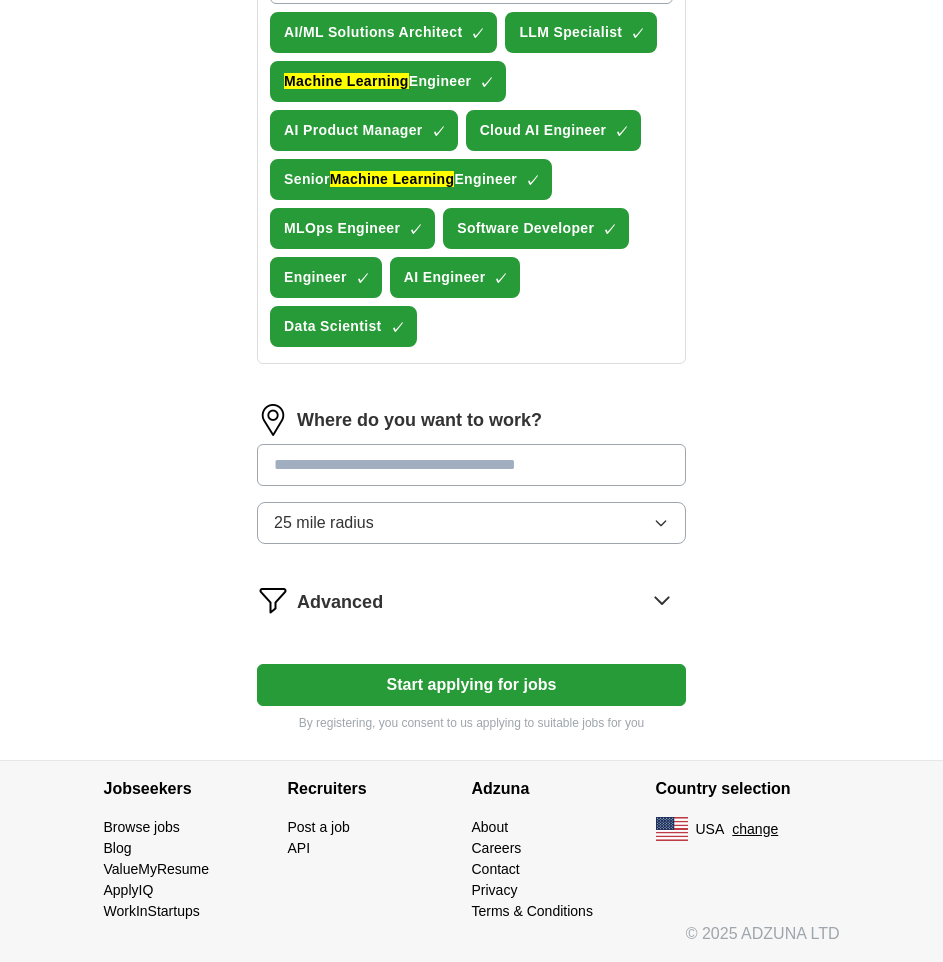 click on "Start applying for jobs" at bounding box center [471, 685] 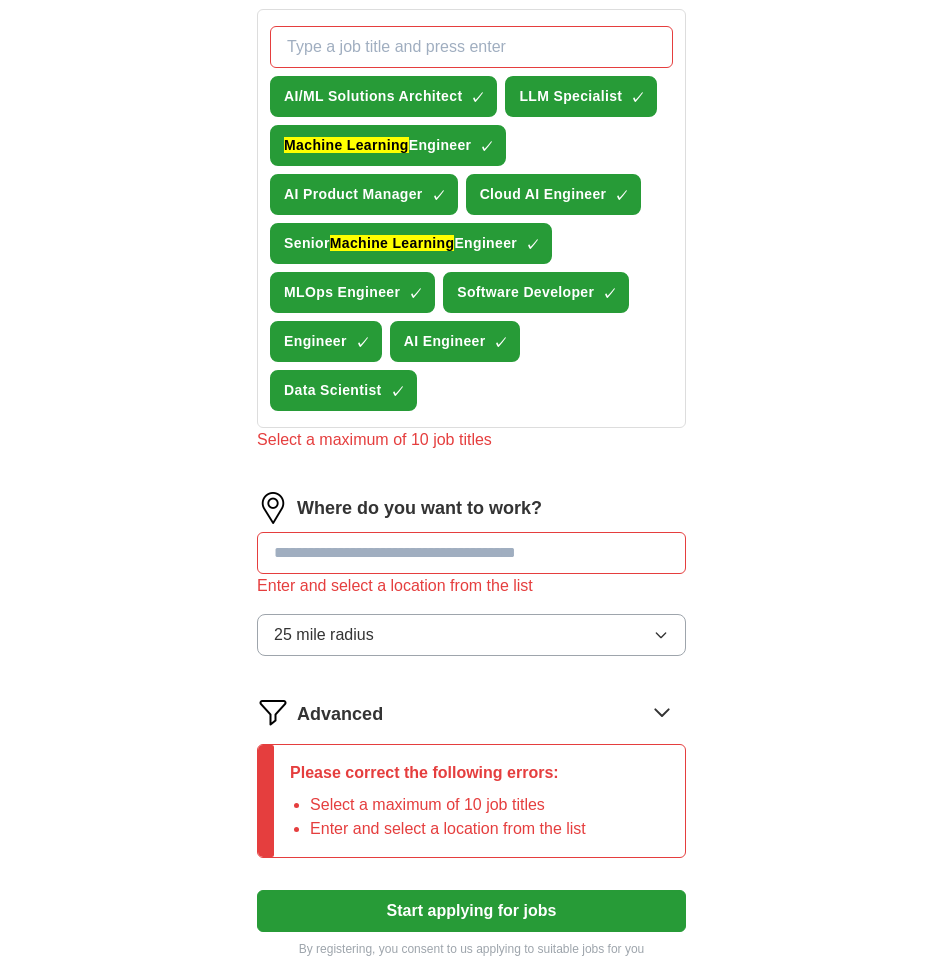 scroll, scrollTop: 715, scrollLeft: 0, axis: vertical 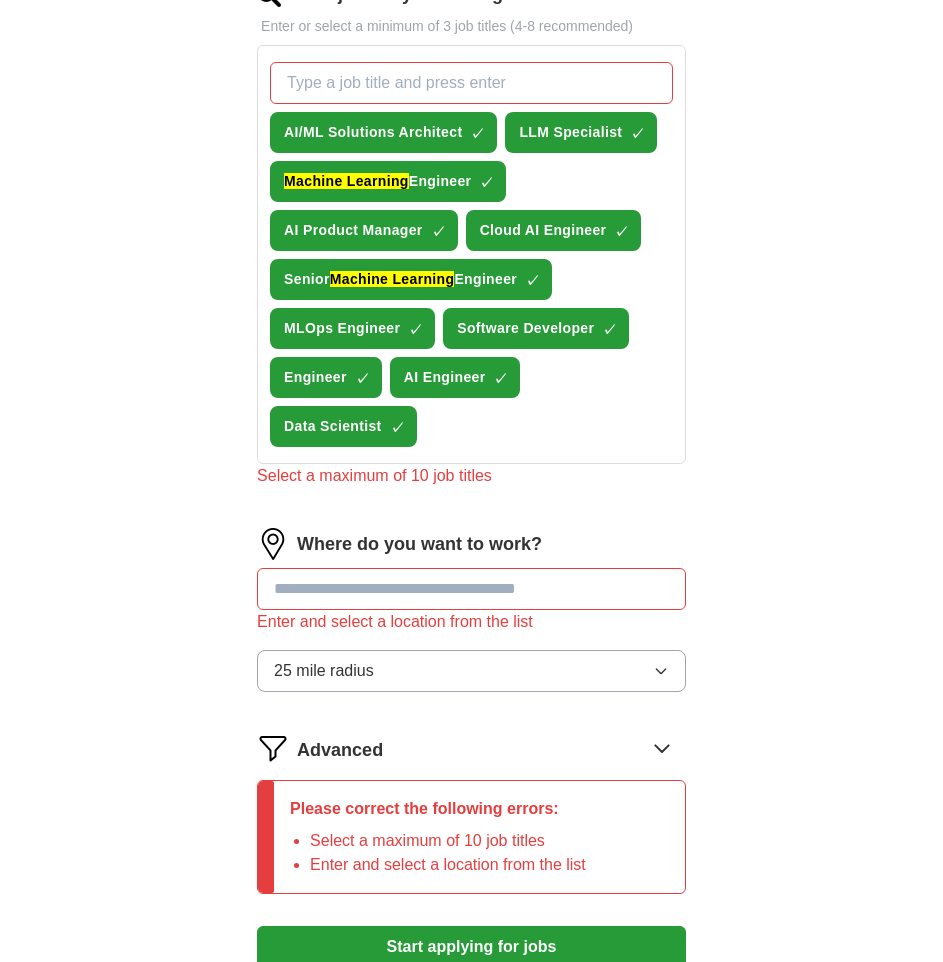 click at bounding box center (471, 589) 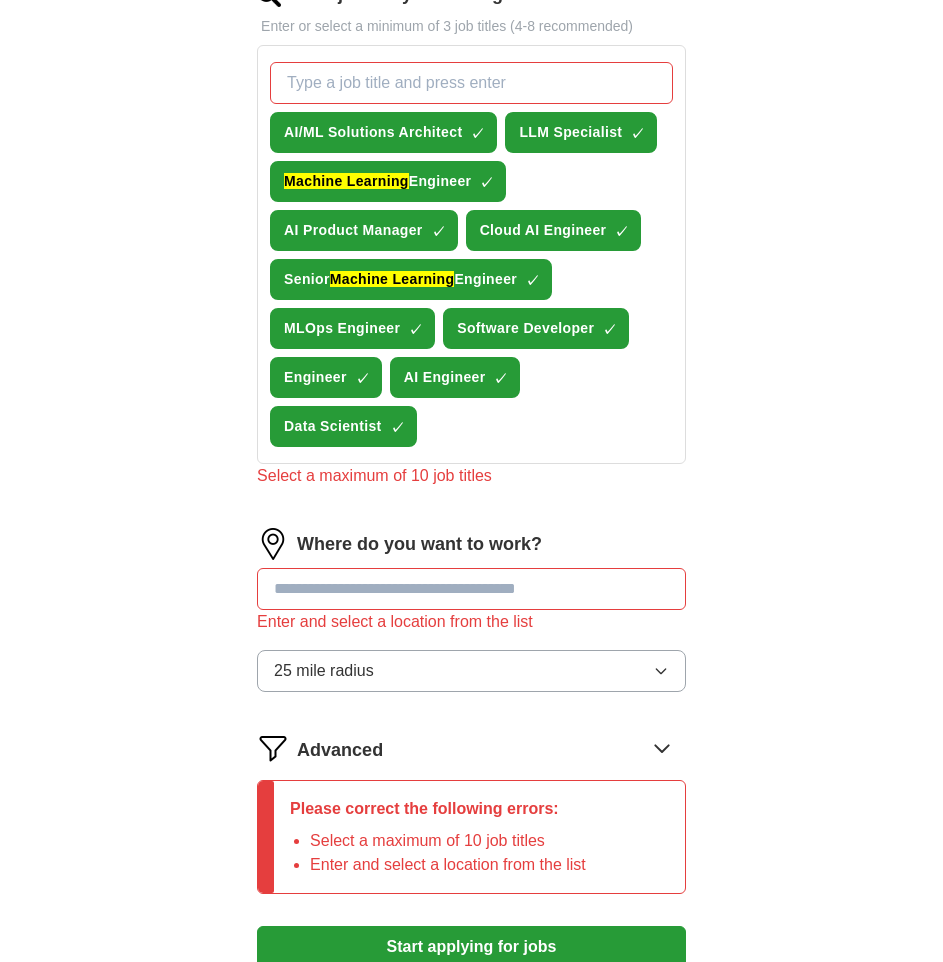 click at bounding box center (471, 589) 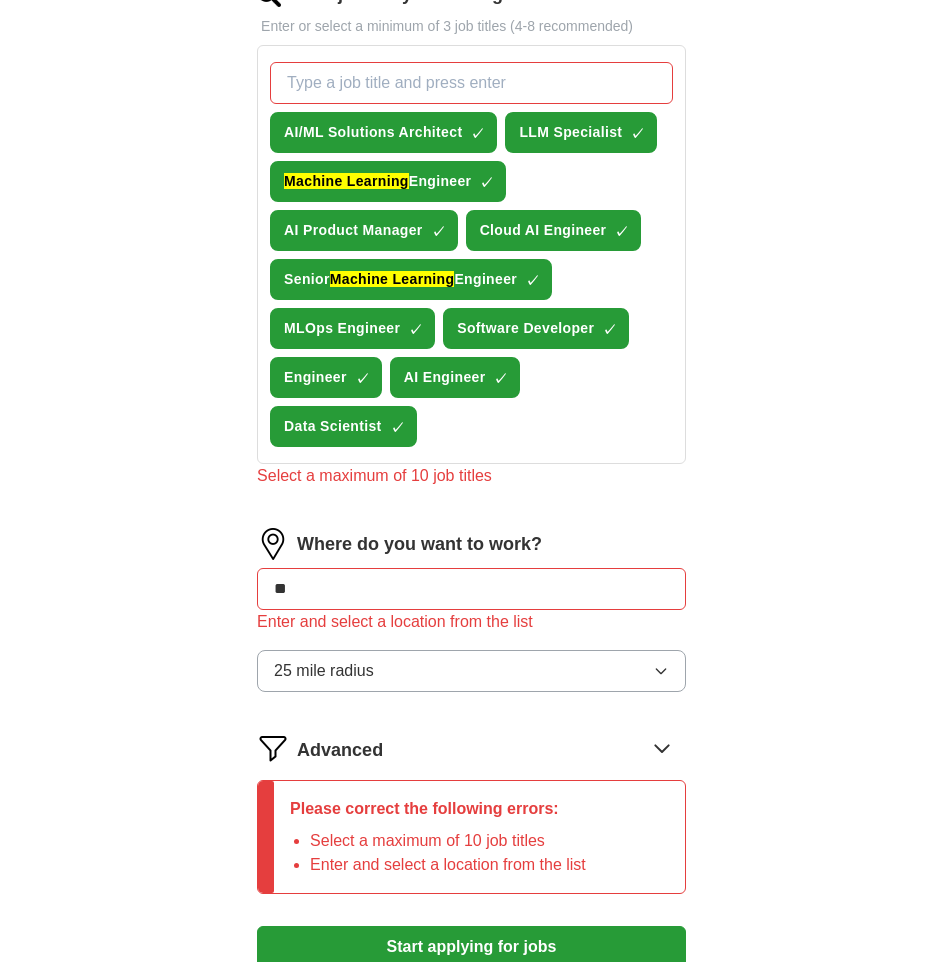 click on "Where do you want to work? ** Enter and select a location from the list 25 mile radius" at bounding box center (471, 618) 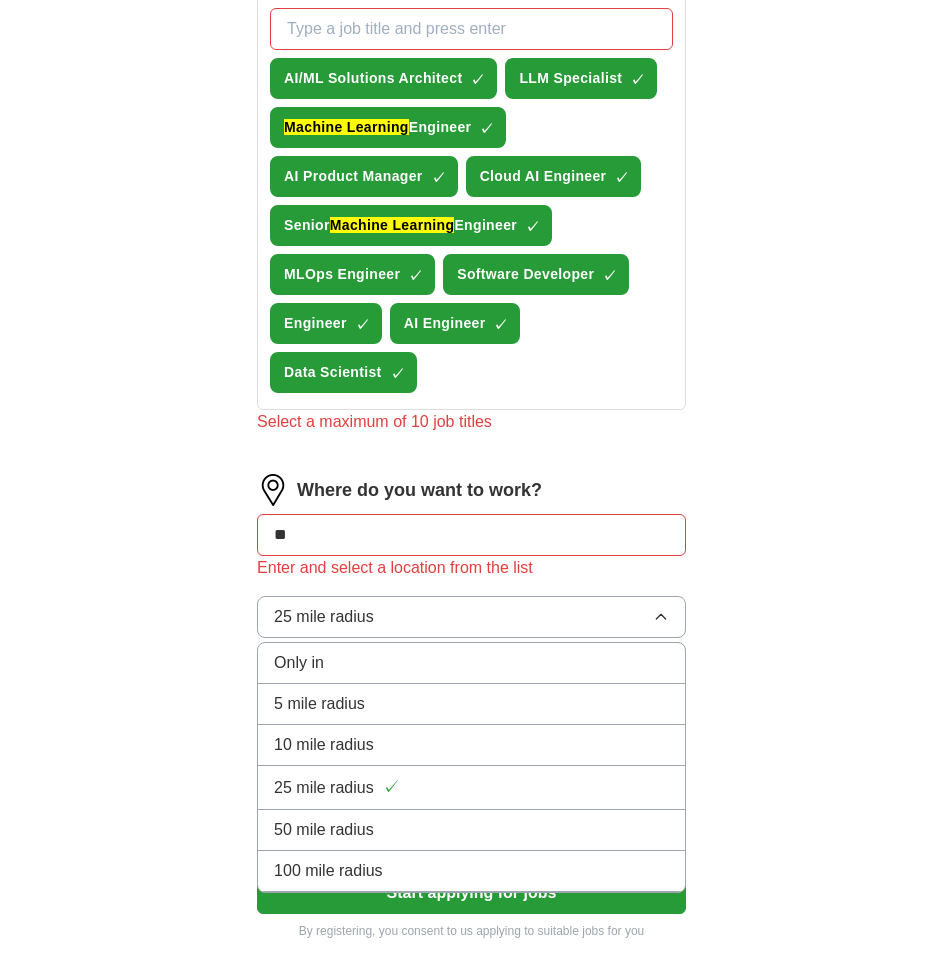 scroll, scrollTop: 815, scrollLeft: 0, axis: vertical 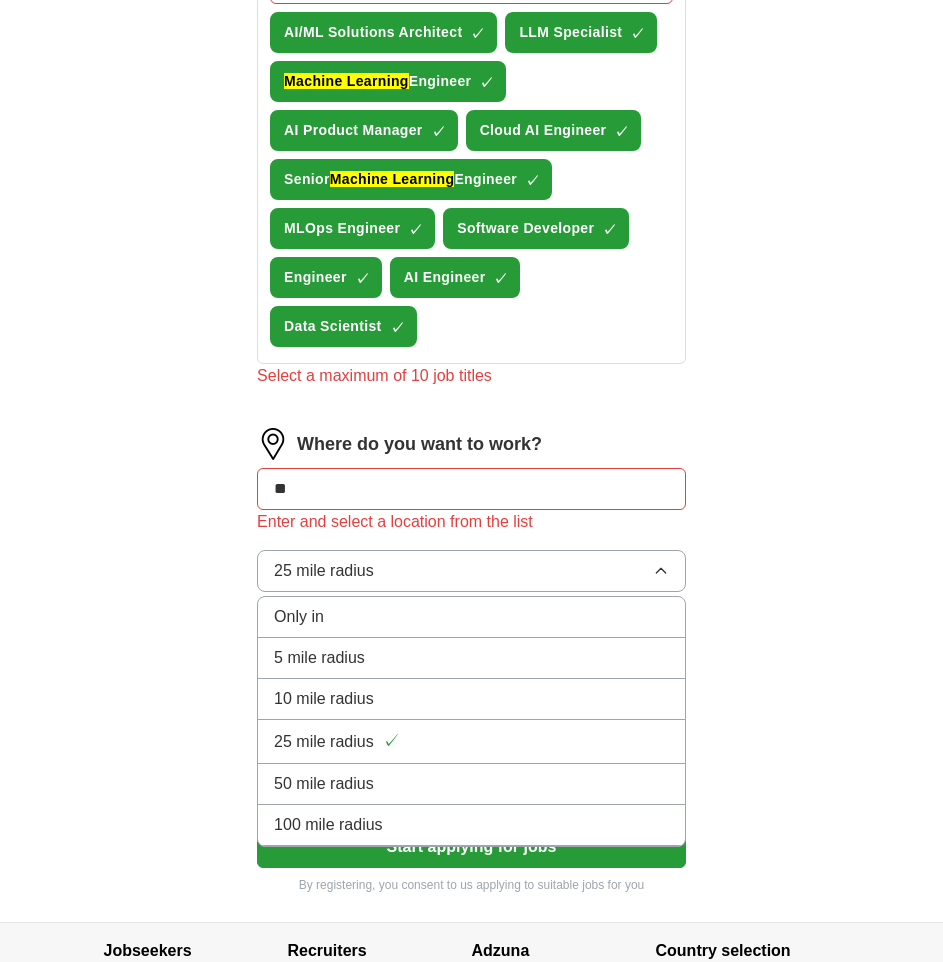 click on "100 mile radius" at bounding box center (328, 825) 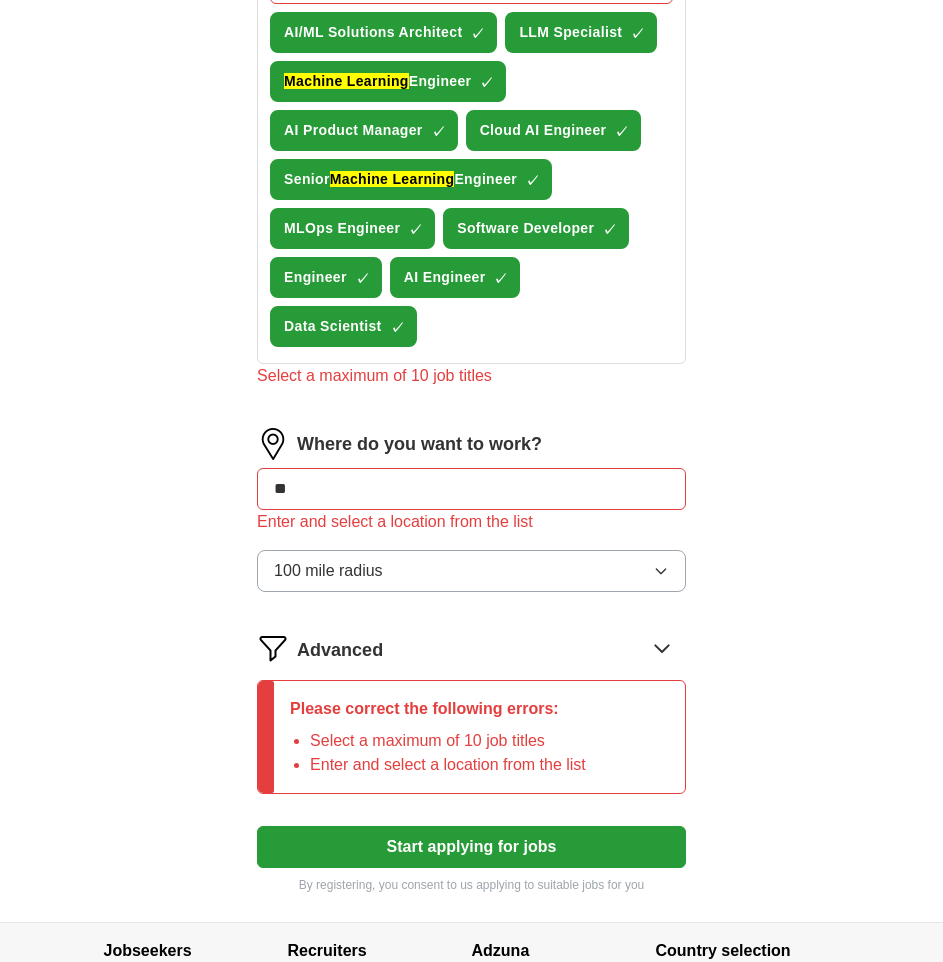 drag, startPoint x: 345, startPoint y: 497, endPoint x: 358, endPoint y: 488, distance: 15.811388 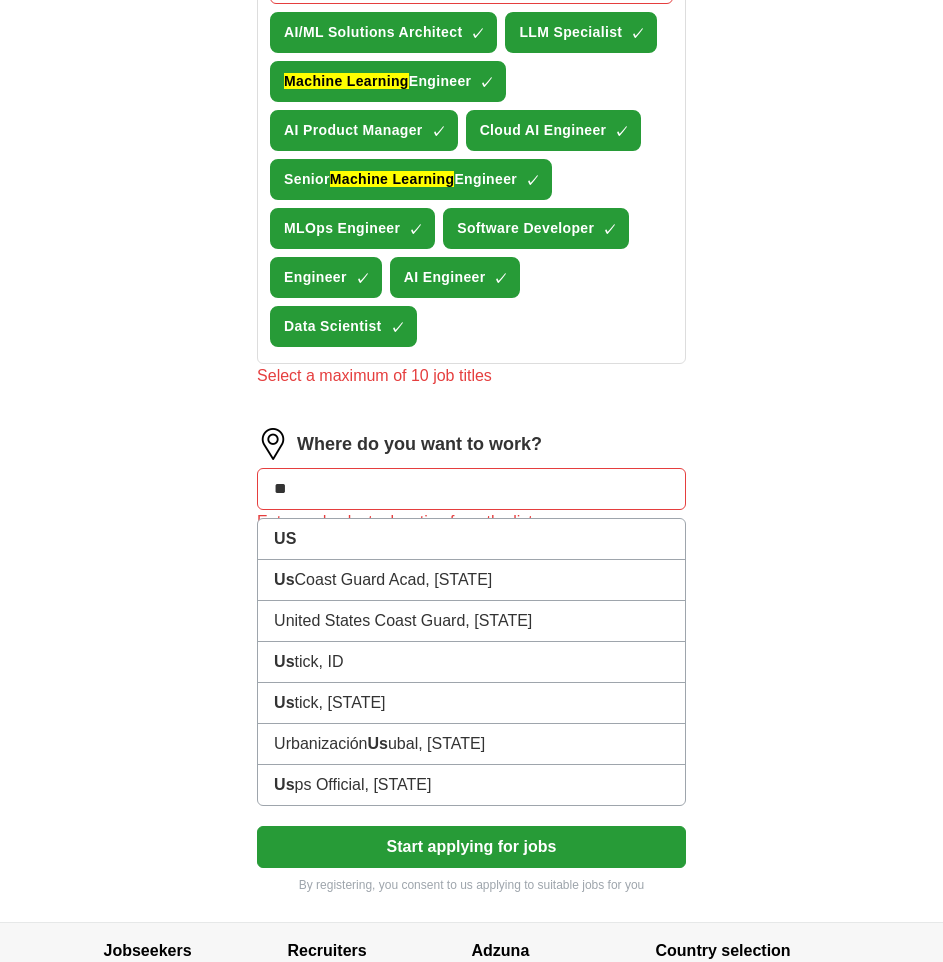 drag, startPoint x: 354, startPoint y: 485, endPoint x: 275, endPoint y: 485, distance: 79 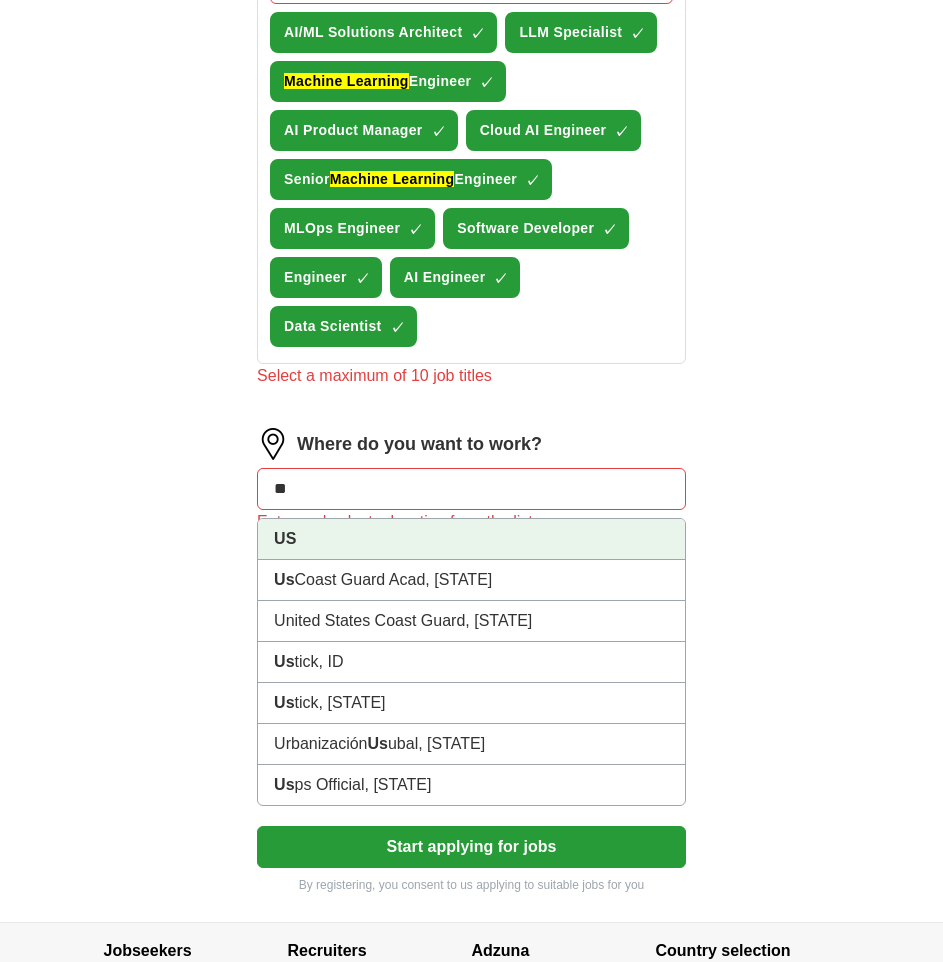 click on "US" at bounding box center [471, 539] 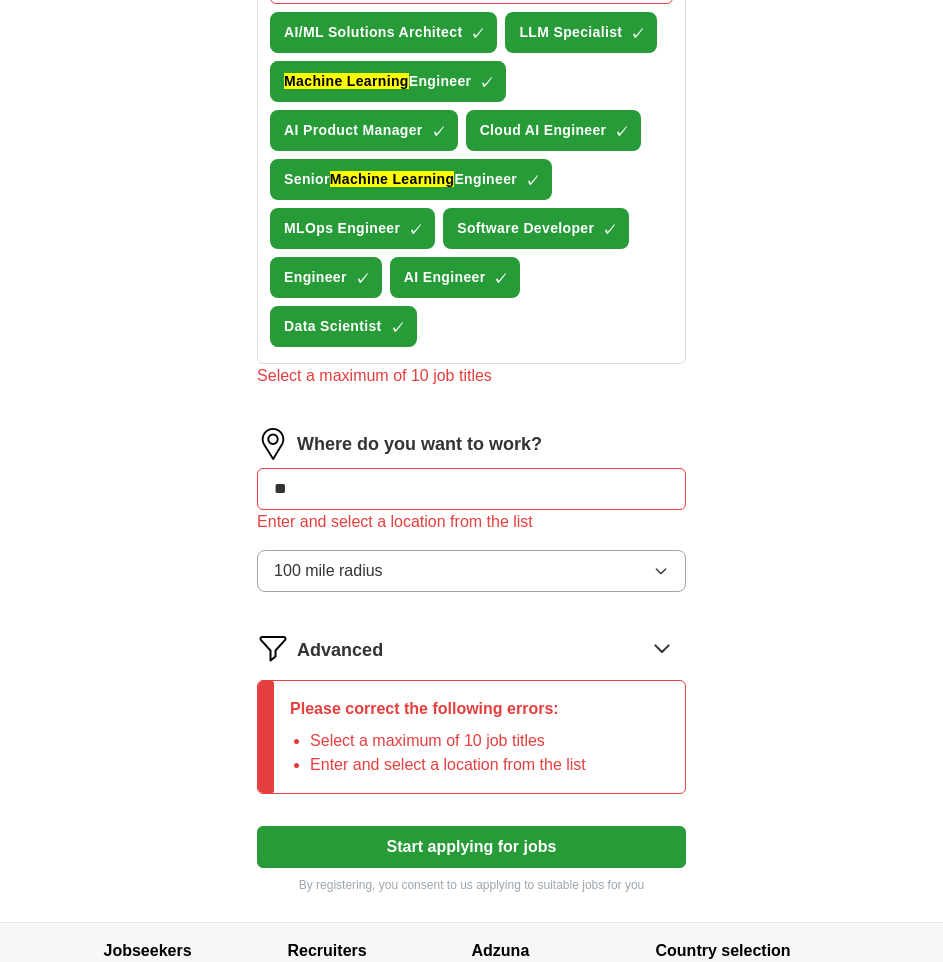 click on "Start applying for jobs" at bounding box center (471, 847) 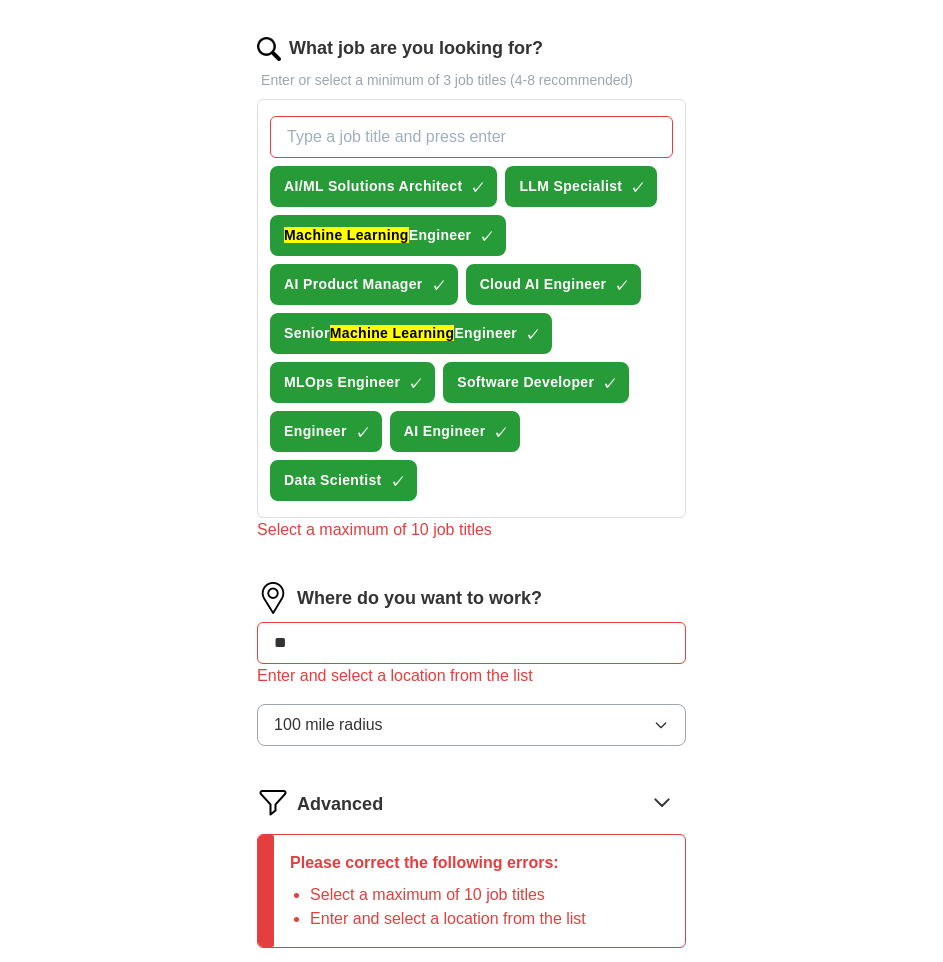 scroll, scrollTop: 800, scrollLeft: 0, axis: vertical 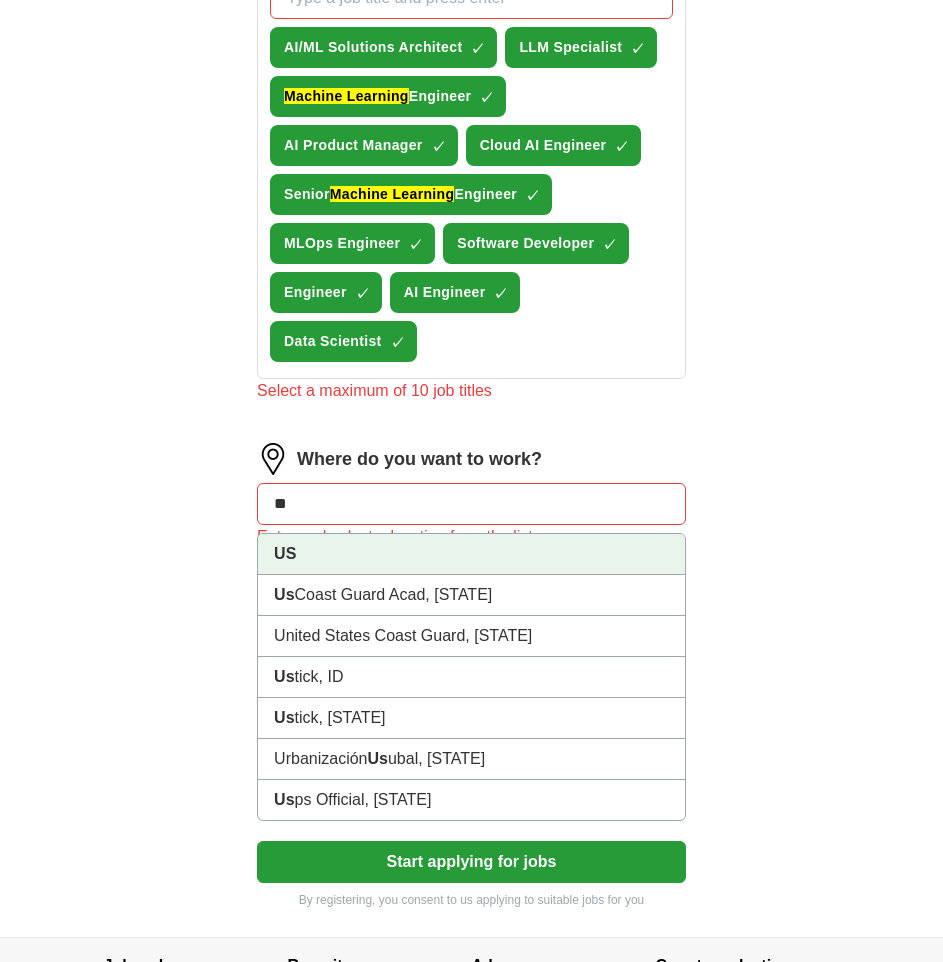 click on "**" at bounding box center (471, 504) 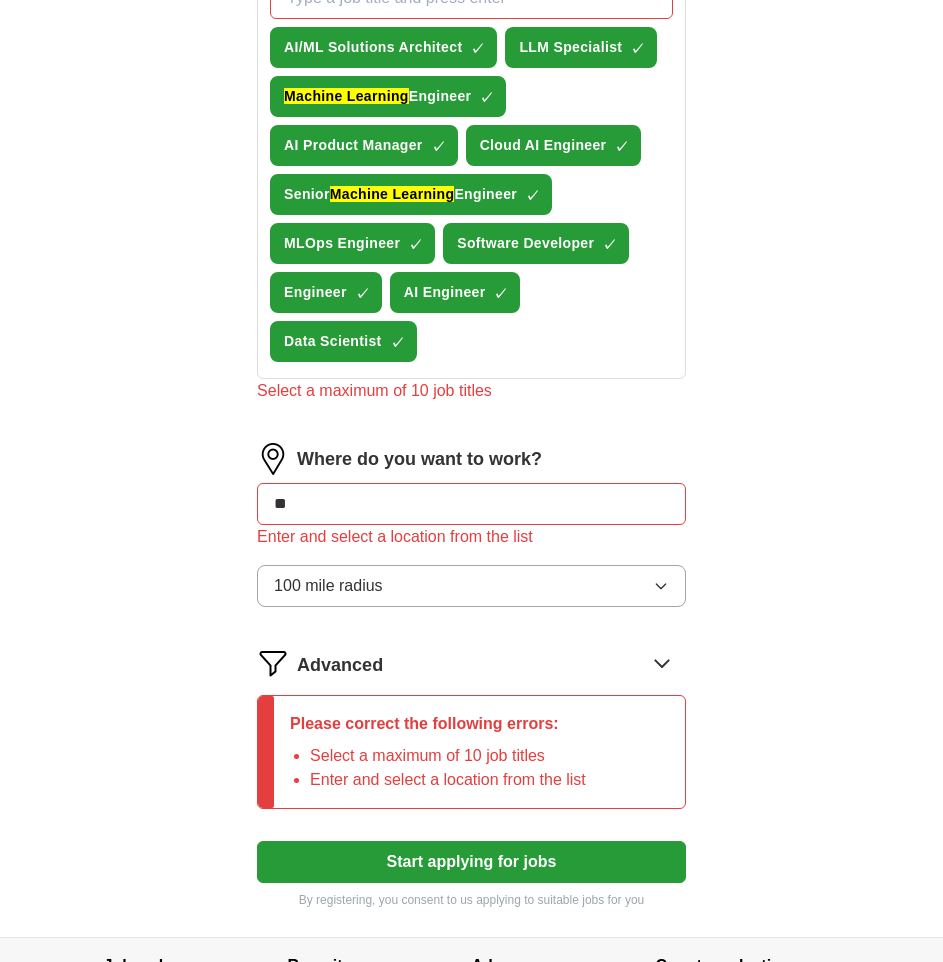 click on "**" at bounding box center (471, 504) 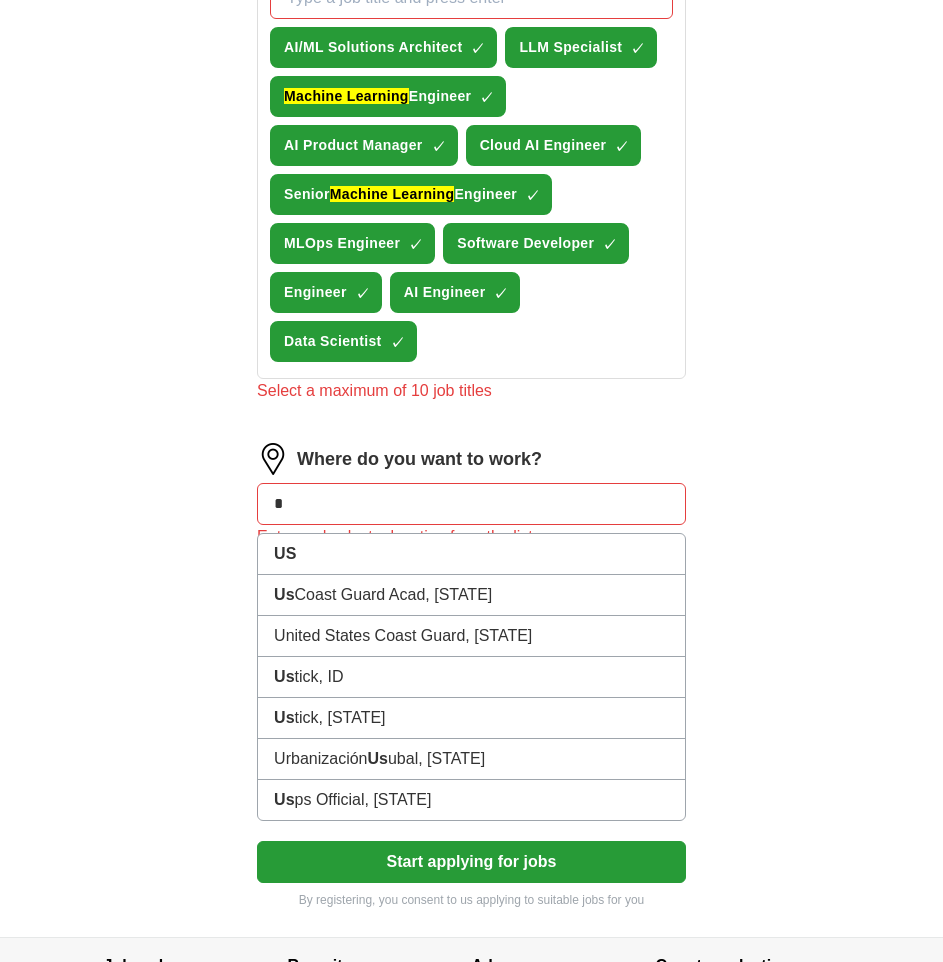 type on "**" 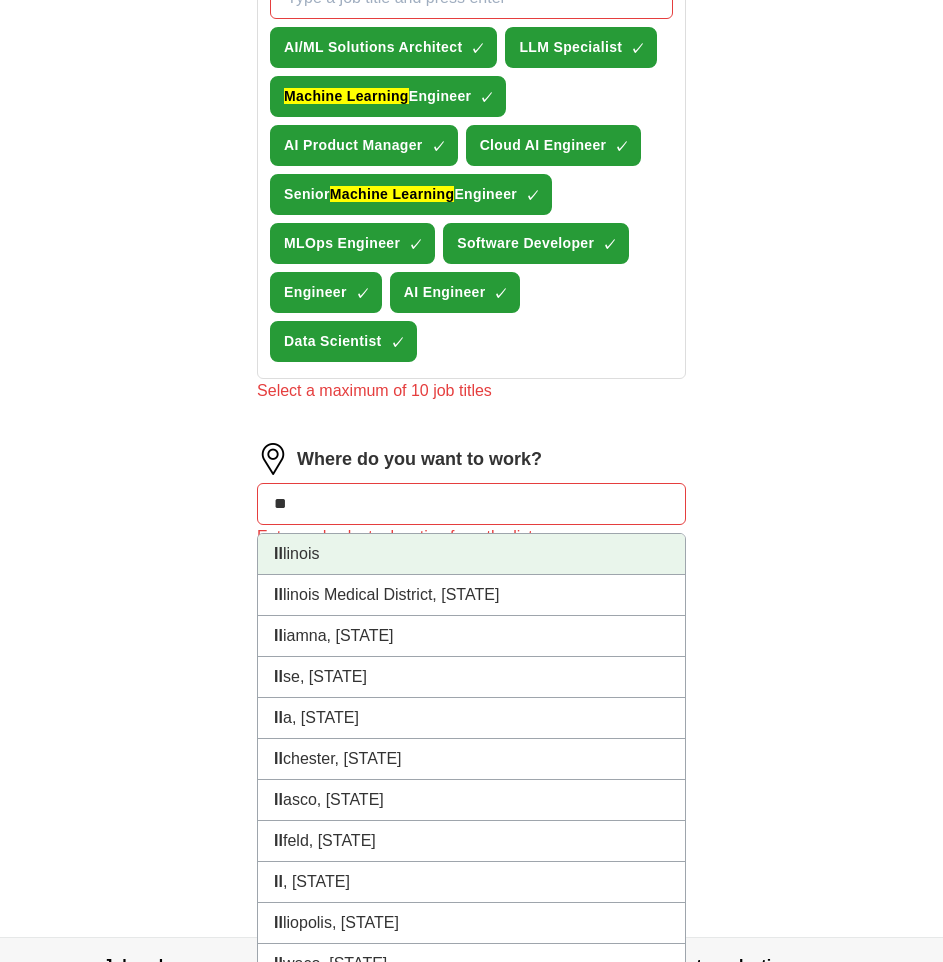 click on "Il linois" at bounding box center [471, 554] 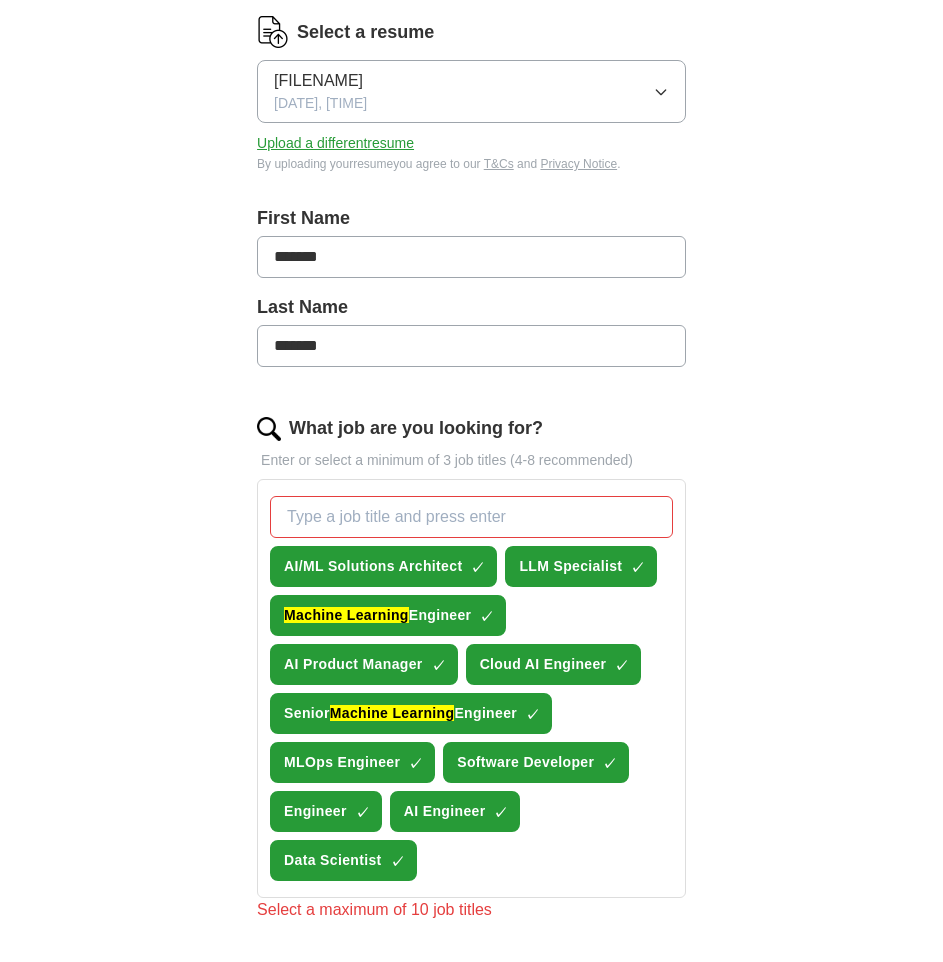 scroll, scrollTop: 100, scrollLeft: 0, axis: vertical 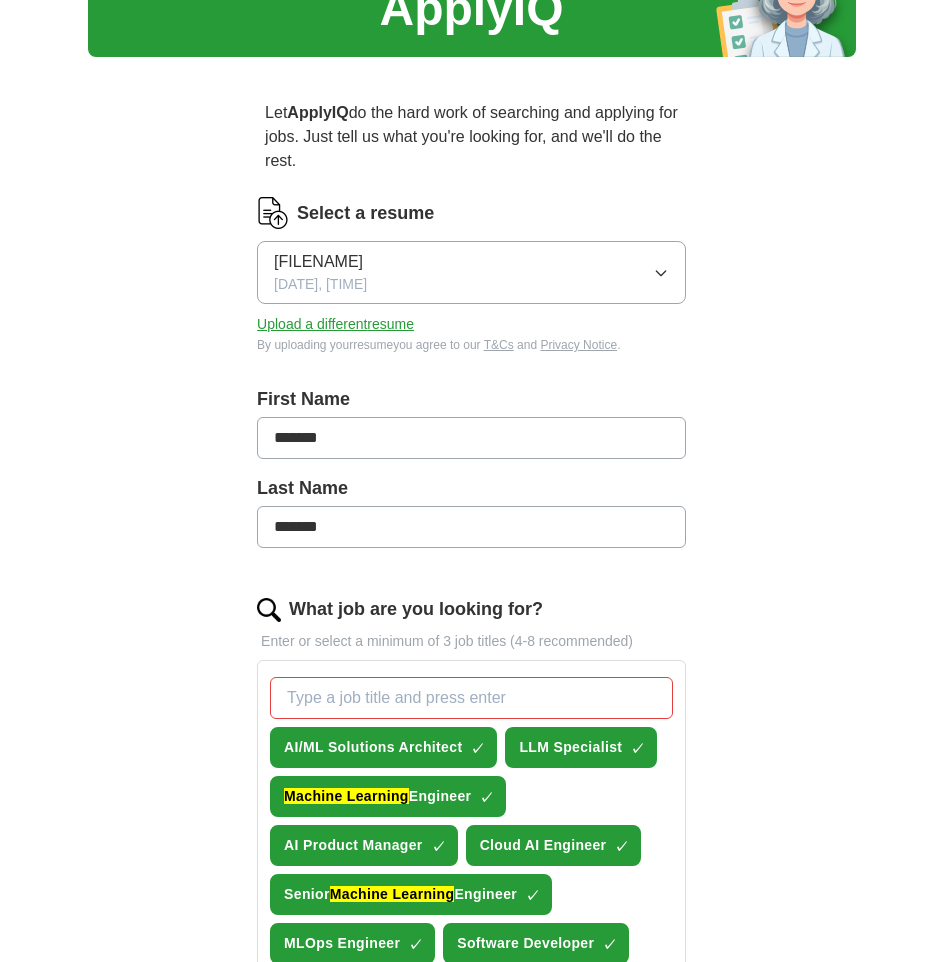 click on "What job are you looking for?" at bounding box center [471, 698] 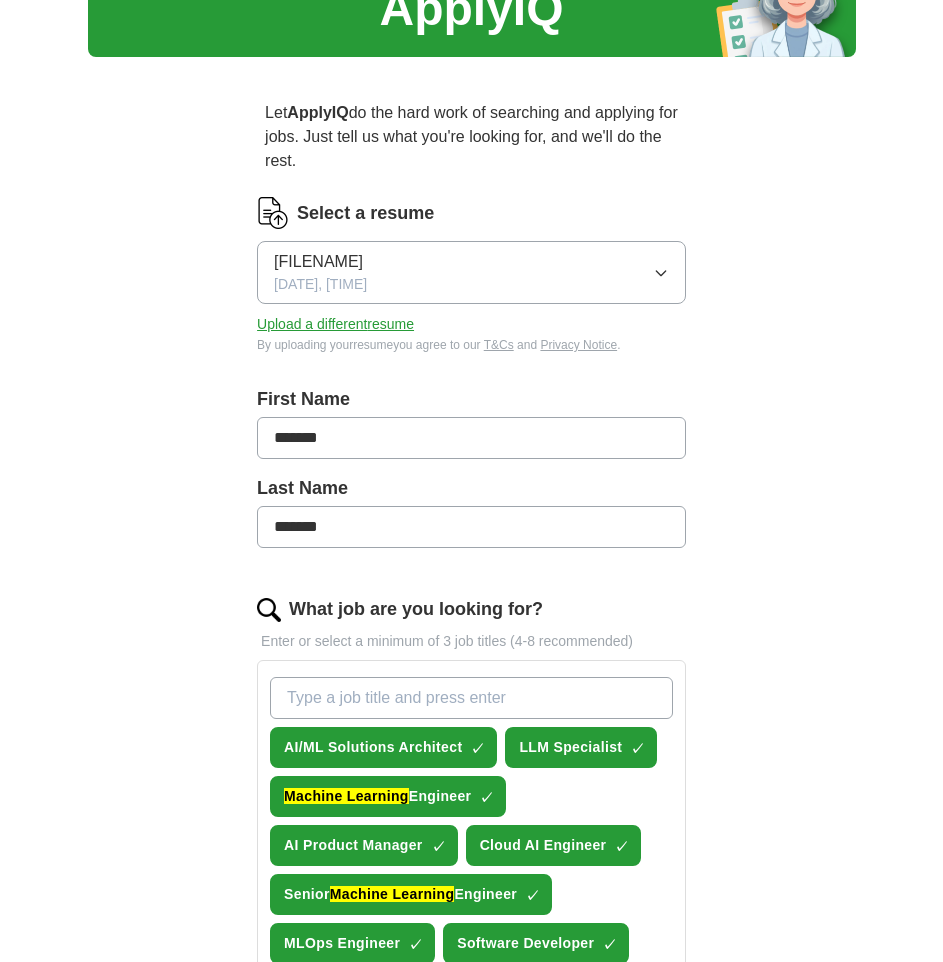 click on "ApplyIQ Let  ApplyIQ  do the hard work of searching and applying for jobs. Just tell us what you're looking for, and we'll do the rest. Select a resume [FILENAME] [DATE], [TIME] Upload a different  resume By uploading your  resume  you agree to our   T&Cs   and   Privacy Notice . First Name ******* Last Name ******* What job are you looking for? Enter or select a minimum of 3 job titles (4-8 recommended) AI/ML Solutions Architect ✓ × LLM Specialist ✓ × Machine Learning  Engineer ✓ × AI Product Manager ✓ × Cloud AI Engineer ✓ × Senior  Machine Learning  Engineer ✓ × MLOps Engineer ✓ × Software Developer ✓ × Engineer ✓ × AI Engineer ✓ × Data Scientist ✓ × Where do you want to work? Il linois × 100 mile radius Advanced Please correct the following errors: Select a maximum of 10 job titles Start applying for jobs By registering, you consent to us applying to suitable jobs for you" at bounding box center [472, 771] 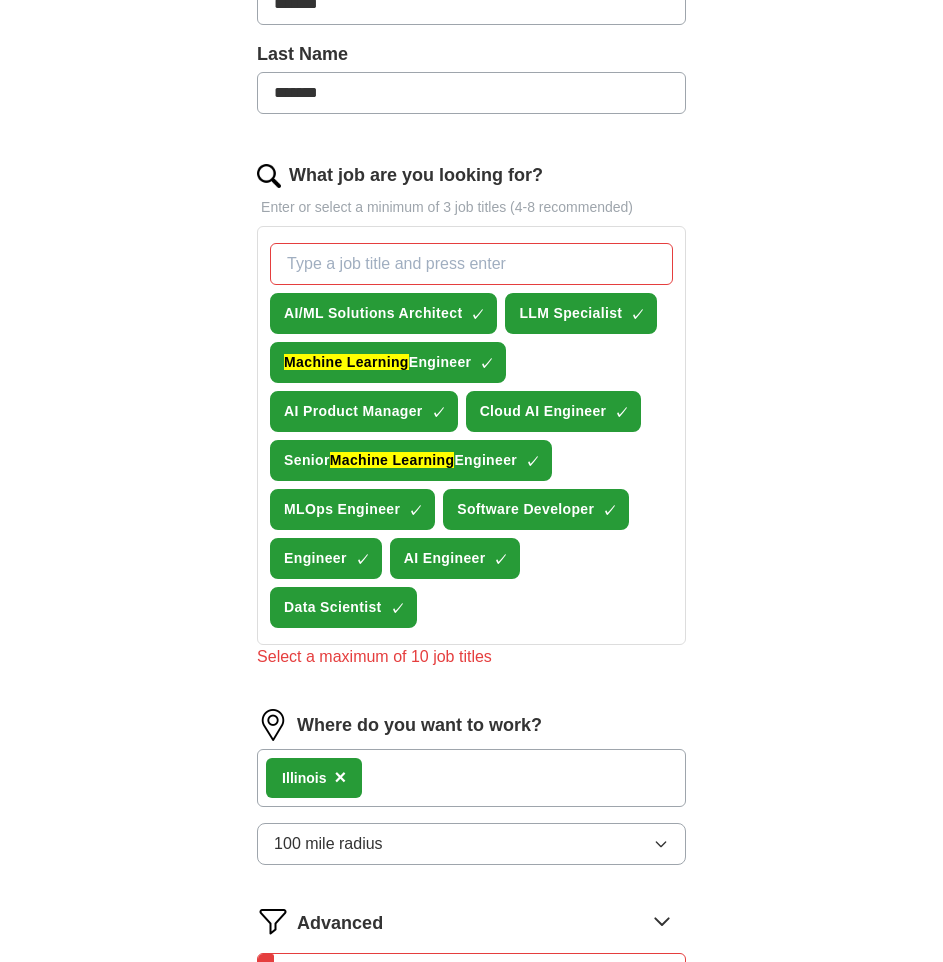 scroll, scrollTop: 500, scrollLeft: 0, axis: vertical 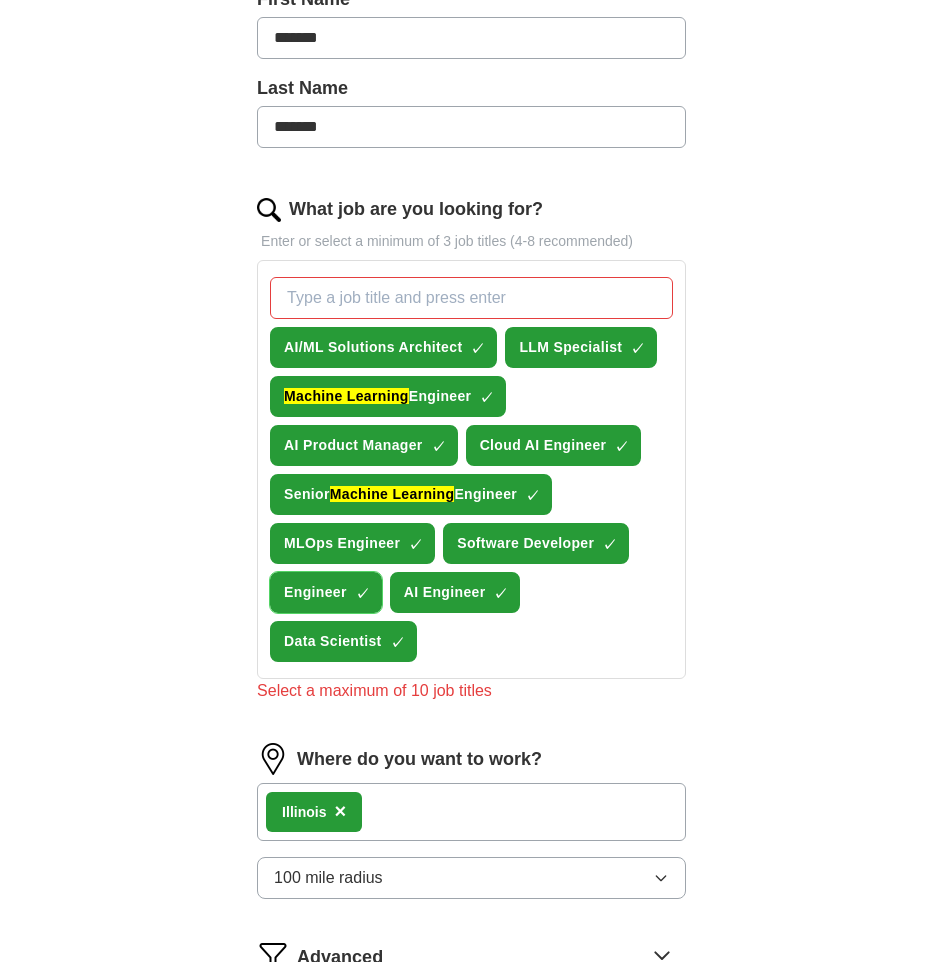 click on "Engineer ✓ ×" at bounding box center [326, 592] 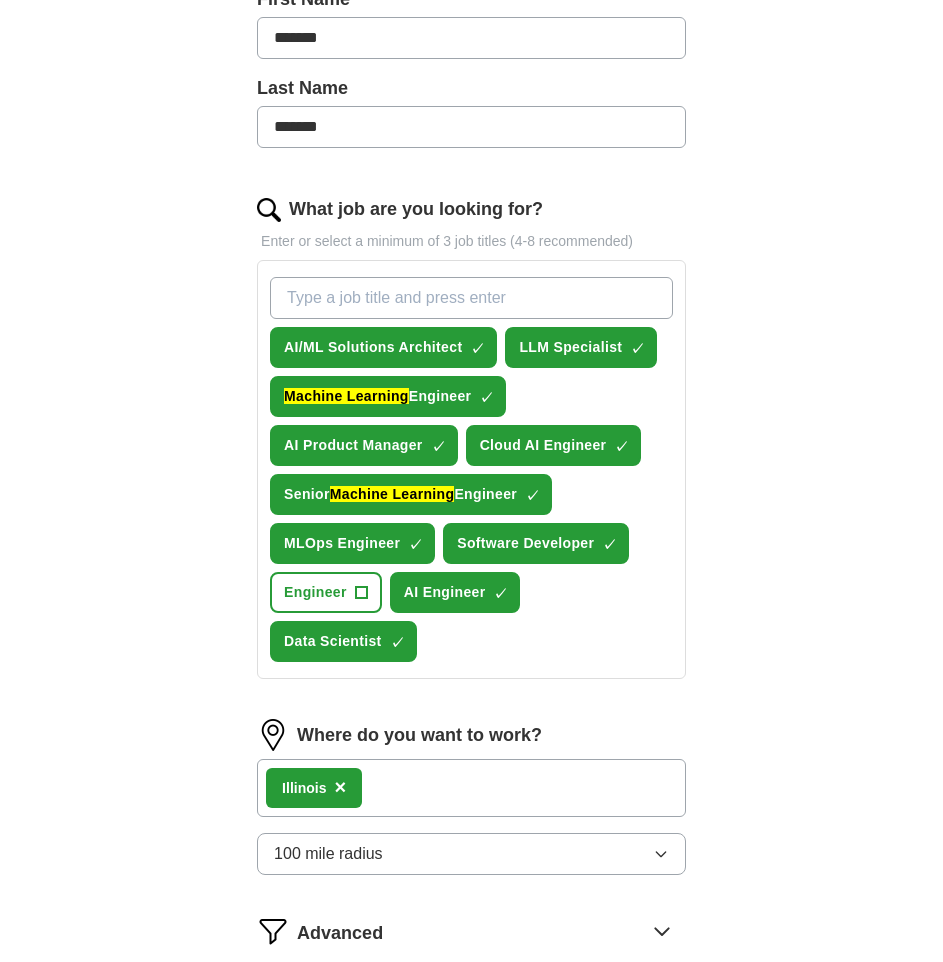 click on "Let  ApplyIQ  do the hard work of searching and applying for jobs. Just tell us what you're looking for, and we'll do the rest. Select a resume [FILENAME] [DATE], [TIME] Upload a different  resume By uploading your  resume  you agree to our   T&Cs   and   Privacy Notice . First Name ******* Last Name ******* What job are you looking for? Enter or select a minimum of 3 job titles (4-8 recommended) AI/ML Solutions Architect ✓ × LLM Specialist ✓ × Machine Learning  Engineer ✓ × AI Product Manager ✓ × Cloud AI Engineer ✓ × Senior  Machine Learning  Engineer ✓ × MLOps Engineer ✓ × Software Developer ✓ × Engineer + AI Engineer ✓ × Data Scientist ✓ × Where do you want to work? Il linois × 100 mile radius Advanced Start applying for jobs By registering, you consent to us applying to suitable jobs for you" at bounding box center [472, 382] 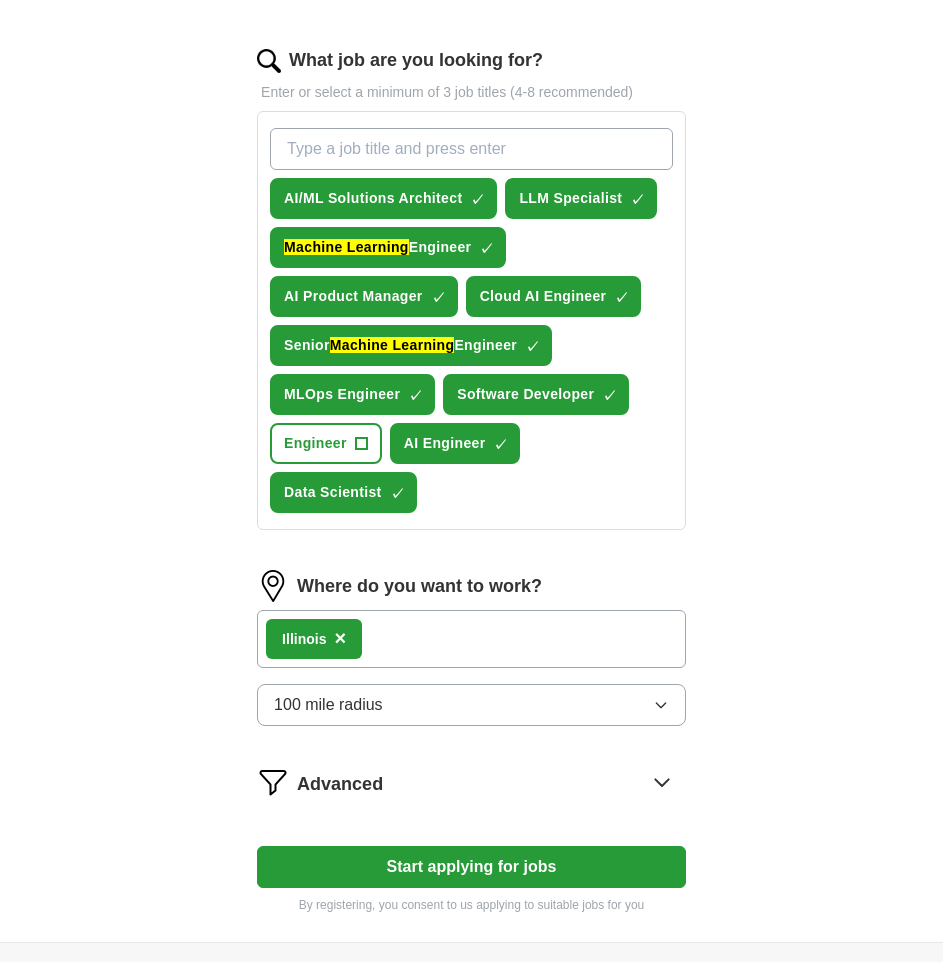 scroll, scrollTop: 831, scrollLeft: 0, axis: vertical 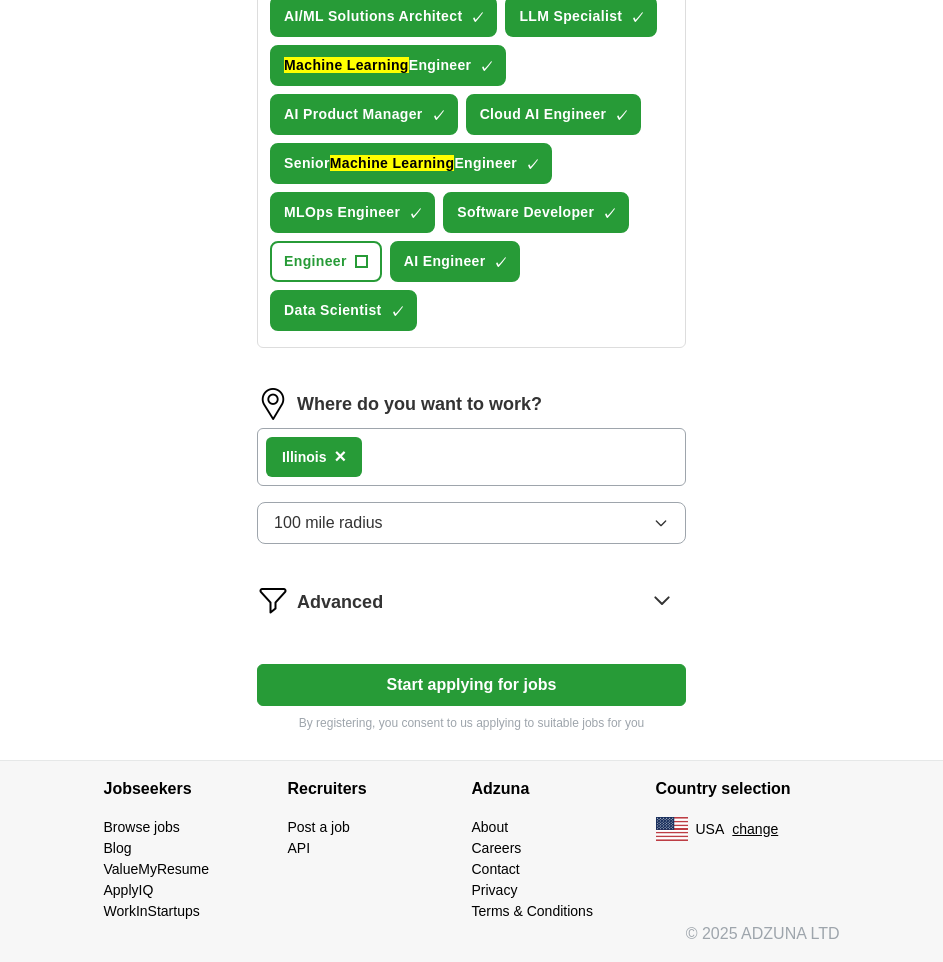 click on "Start applying for jobs" at bounding box center [471, 685] 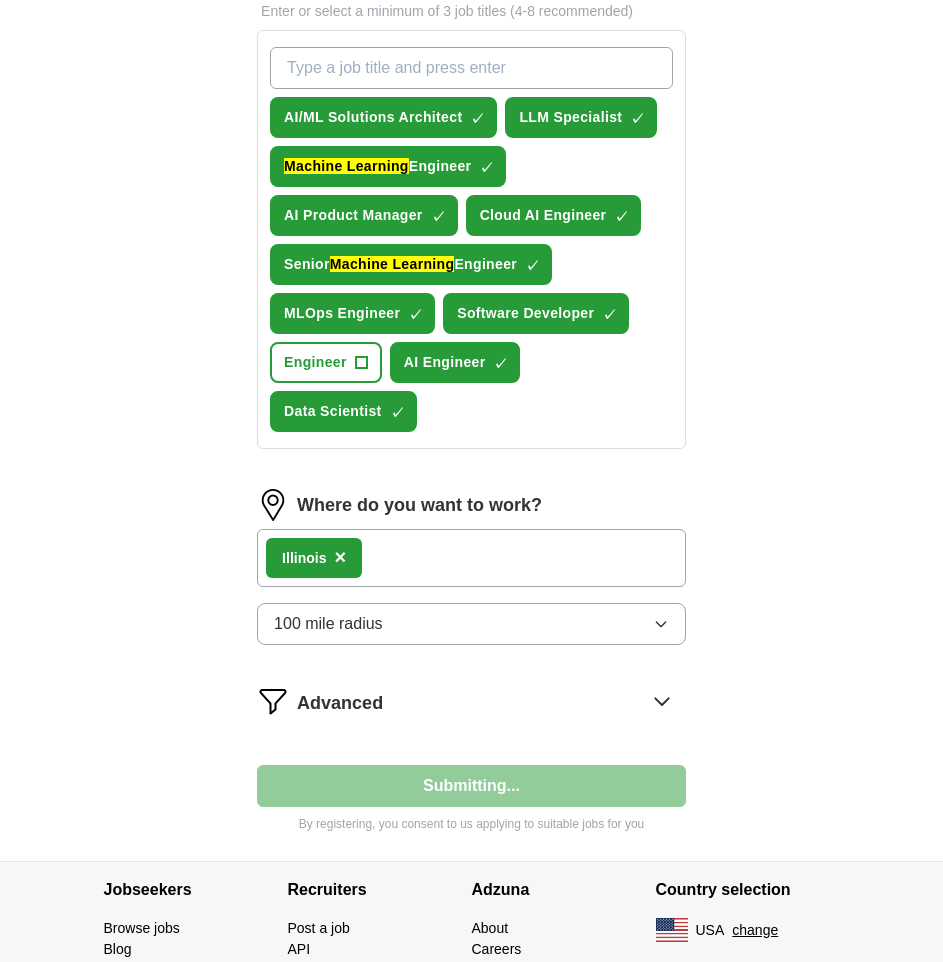 select on "**" 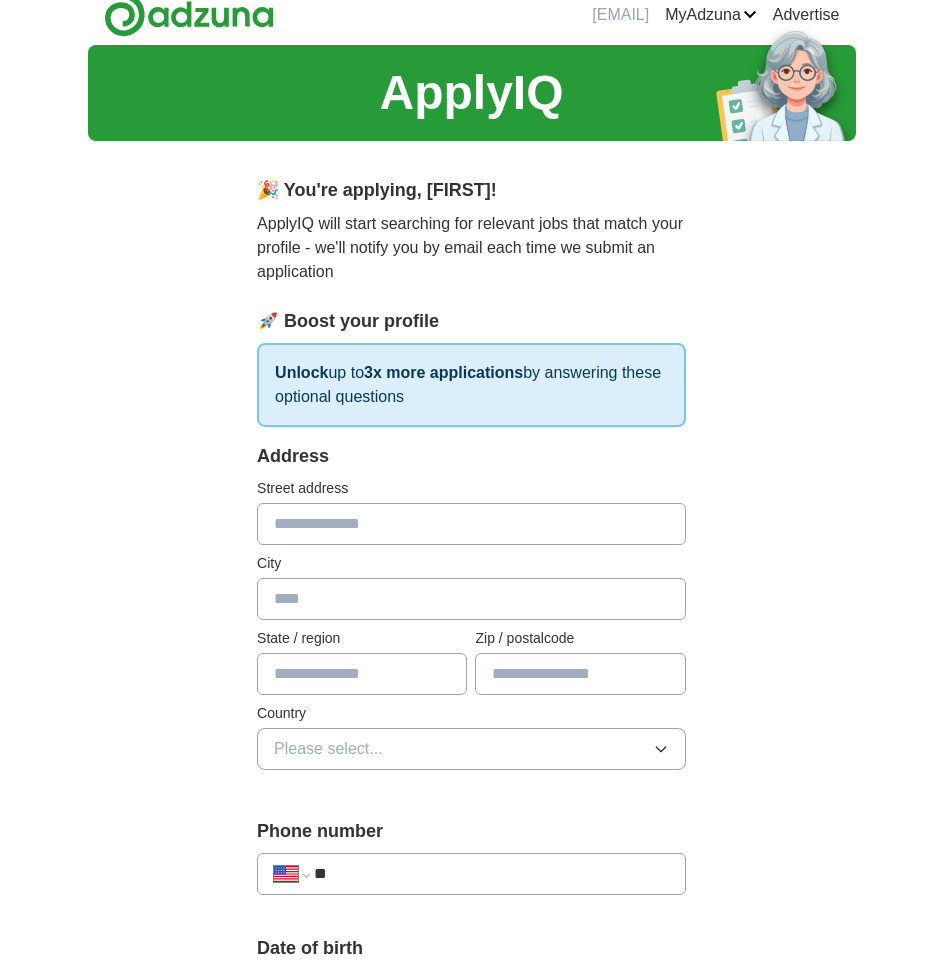 scroll, scrollTop: 0, scrollLeft: 0, axis: both 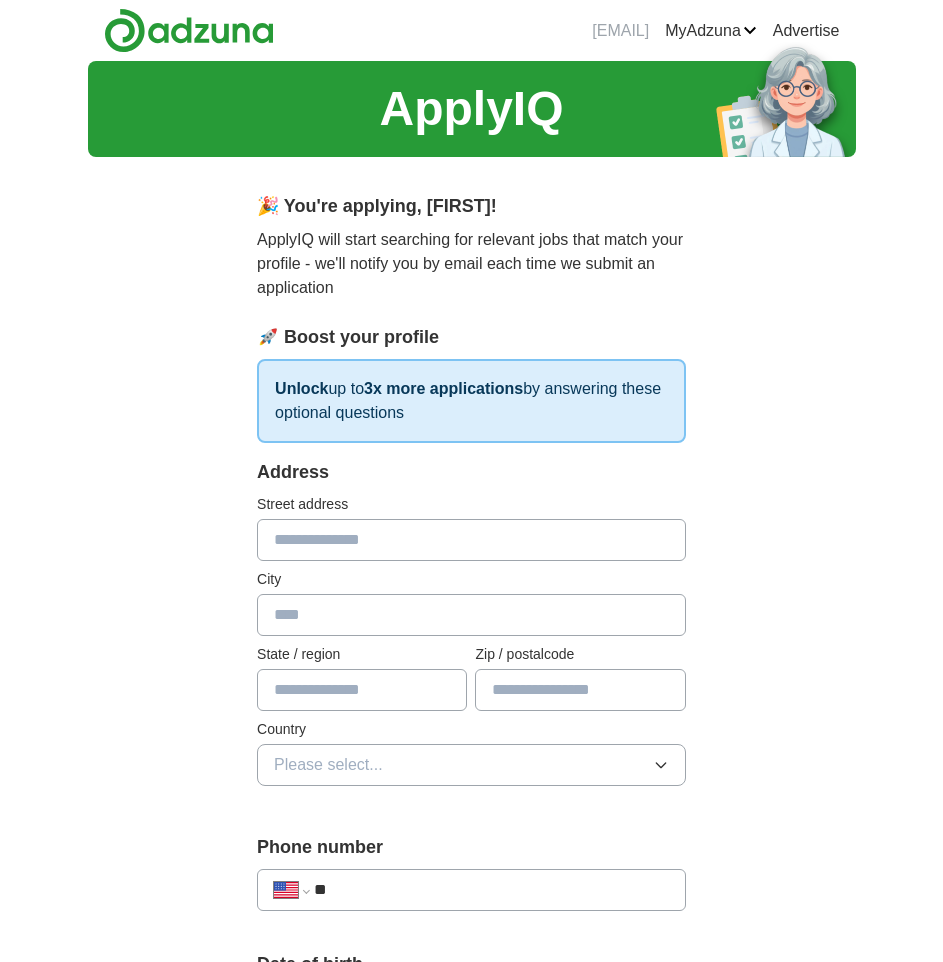 click on "**********" at bounding box center [472, 1026] 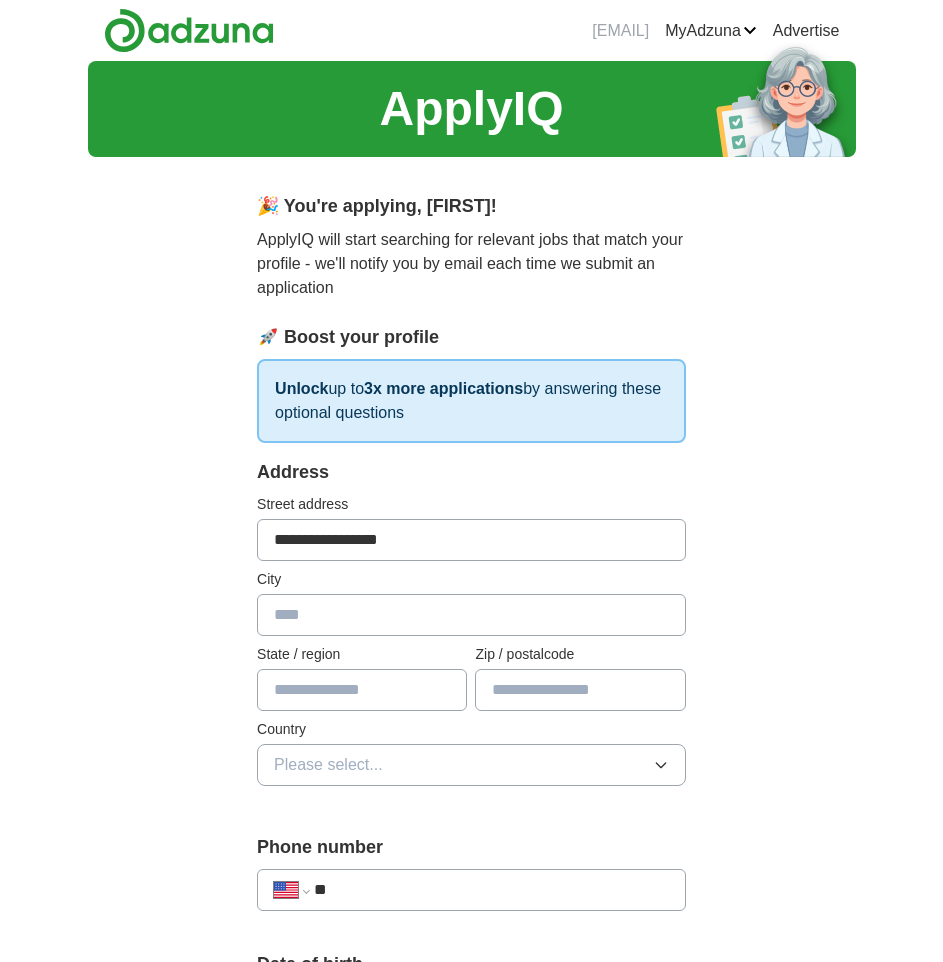 type on "*********" 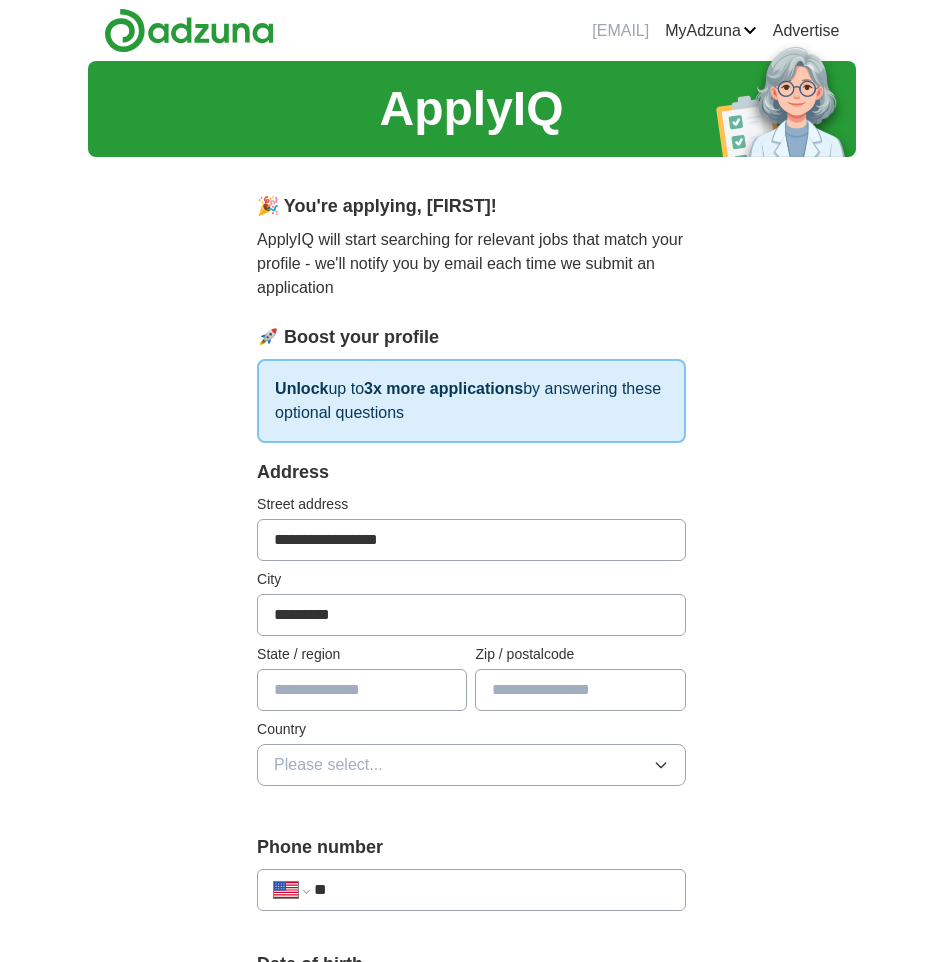 type on "**" 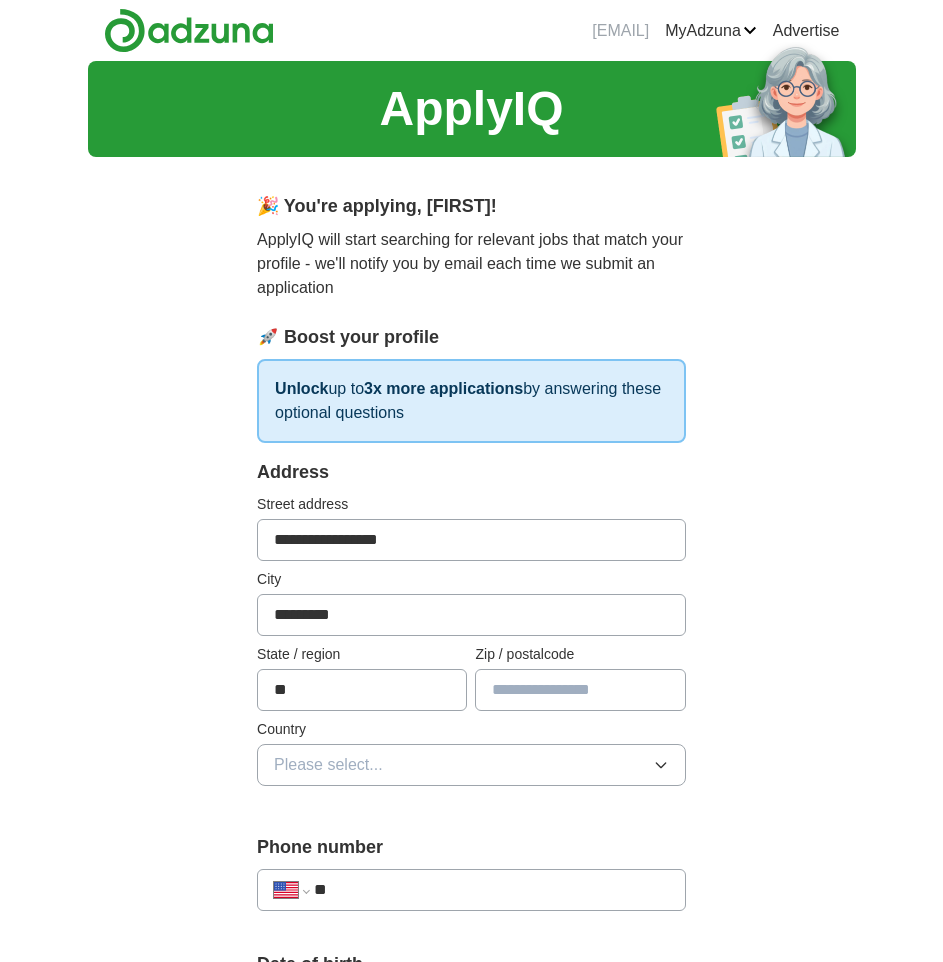 type on "*****" 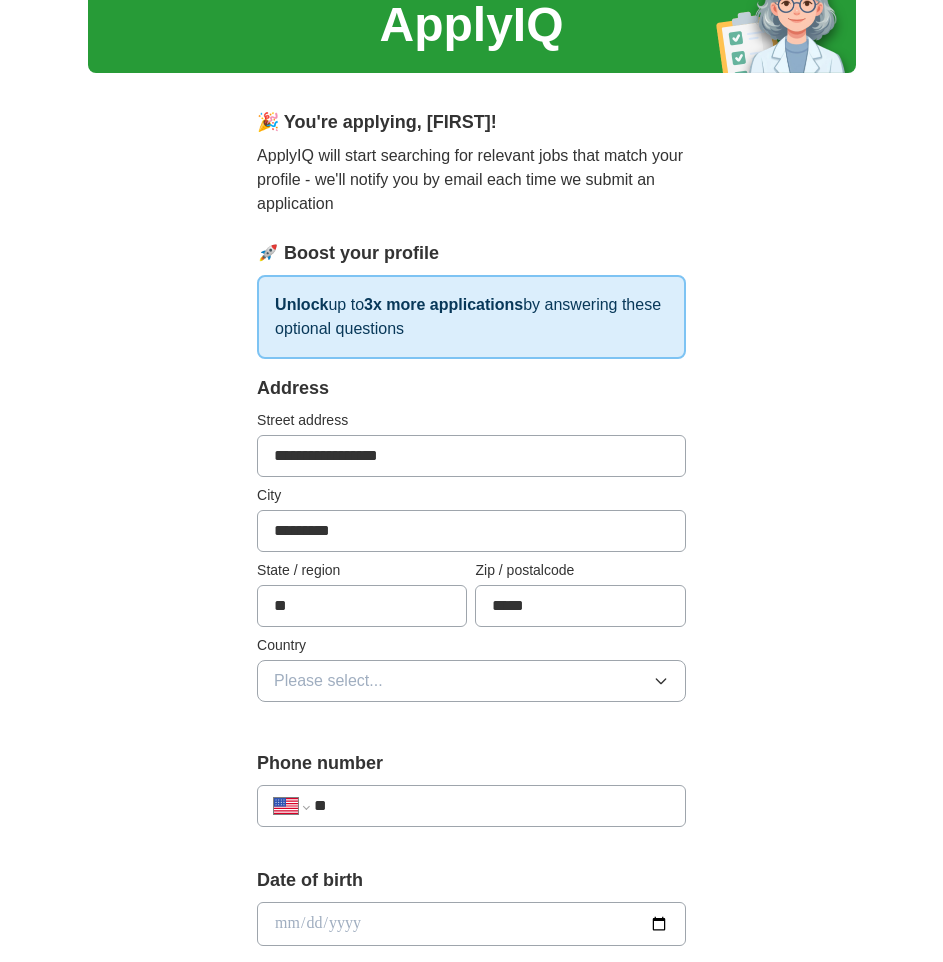 scroll, scrollTop: 200, scrollLeft: 0, axis: vertical 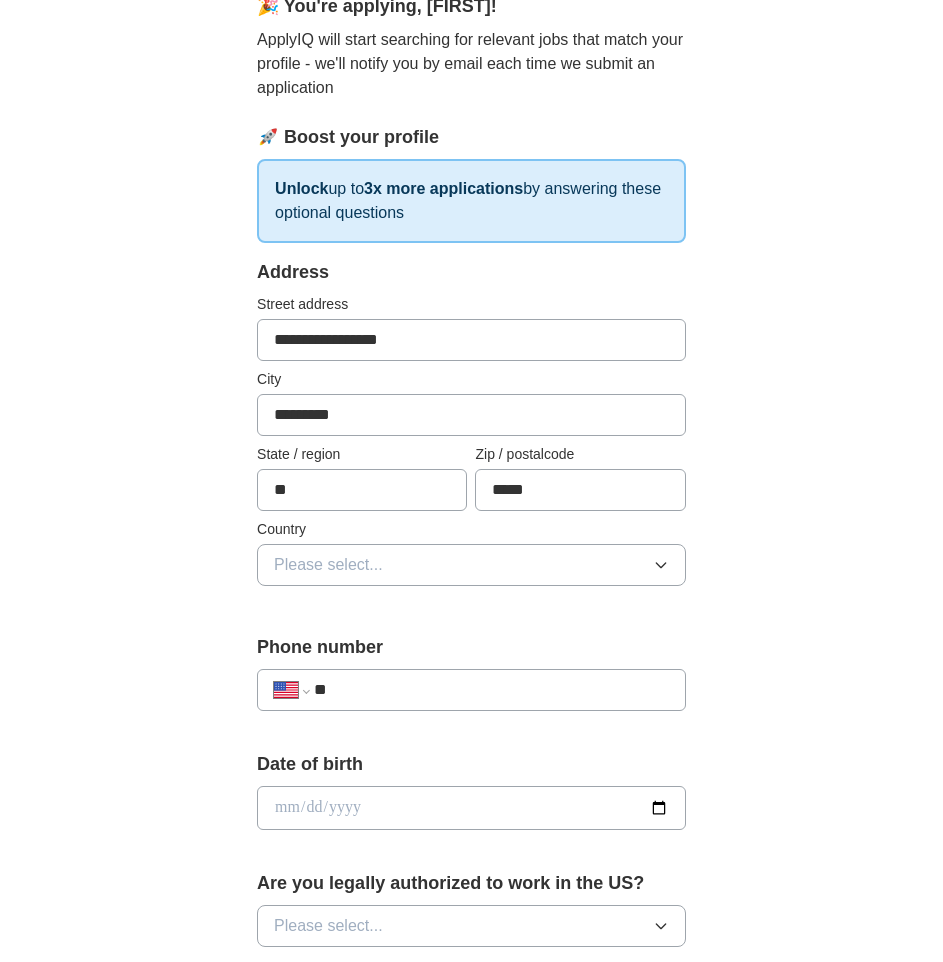click on "Please select..." at bounding box center (471, 565) 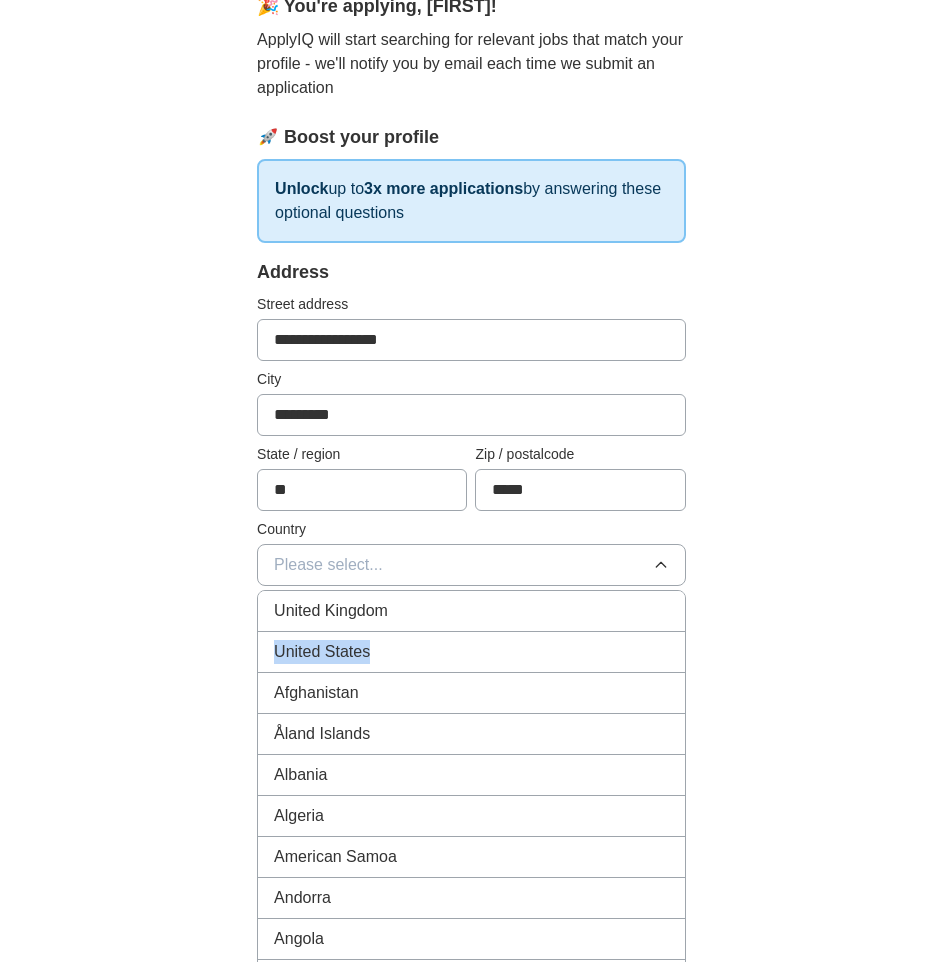 drag, startPoint x: 387, startPoint y: 611, endPoint x: 391, endPoint y: 641, distance: 30.265491 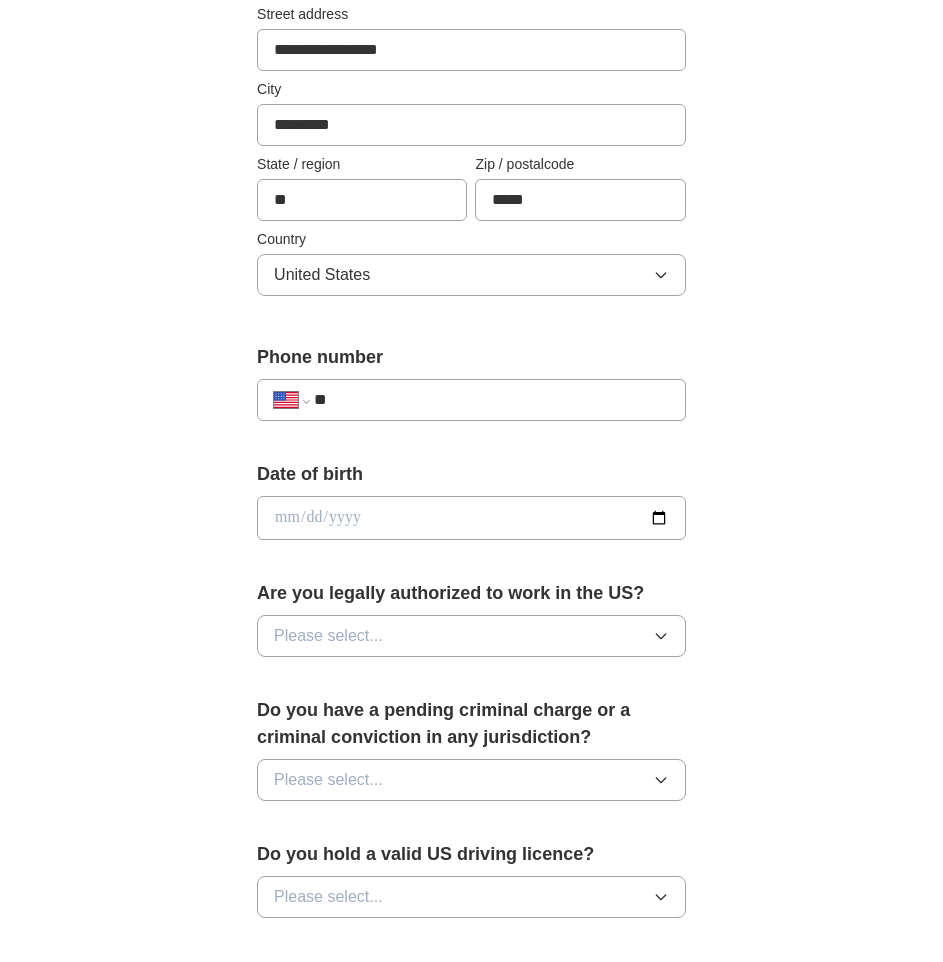 scroll, scrollTop: 500, scrollLeft: 0, axis: vertical 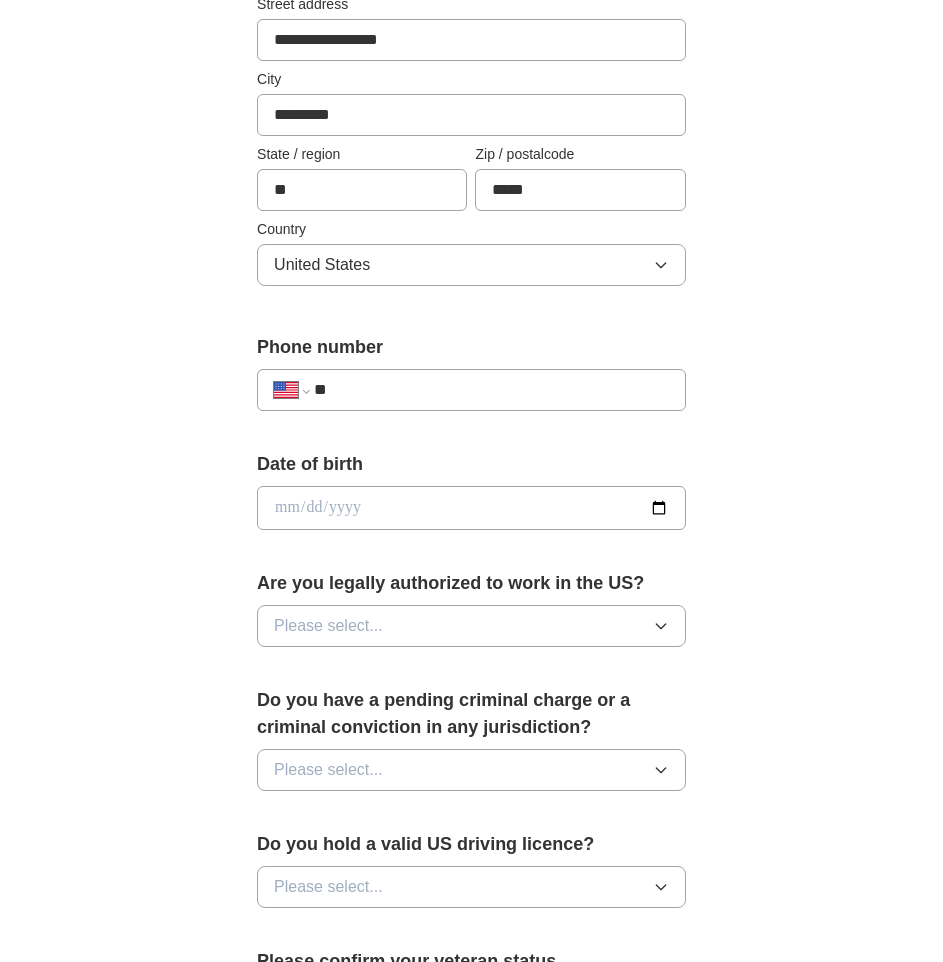 click on "**********" at bounding box center (471, 390) 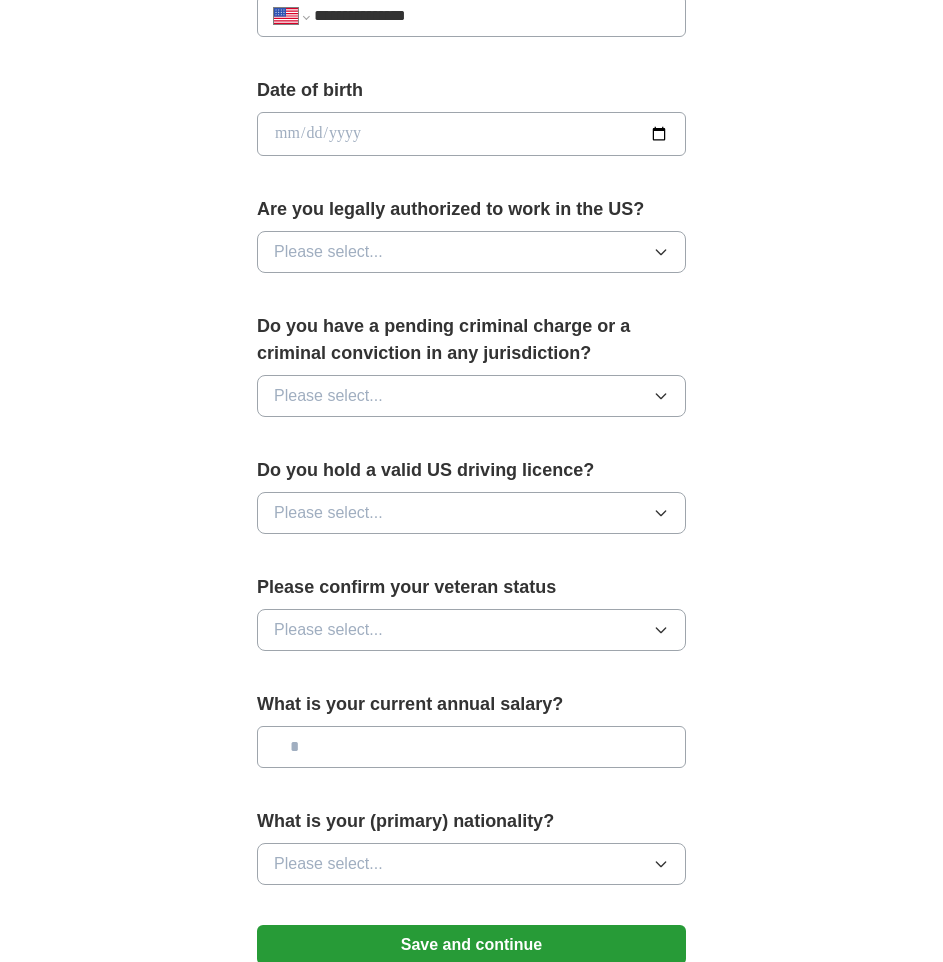 scroll, scrollTop: 900, scrollLeft: 0, axis: vertical 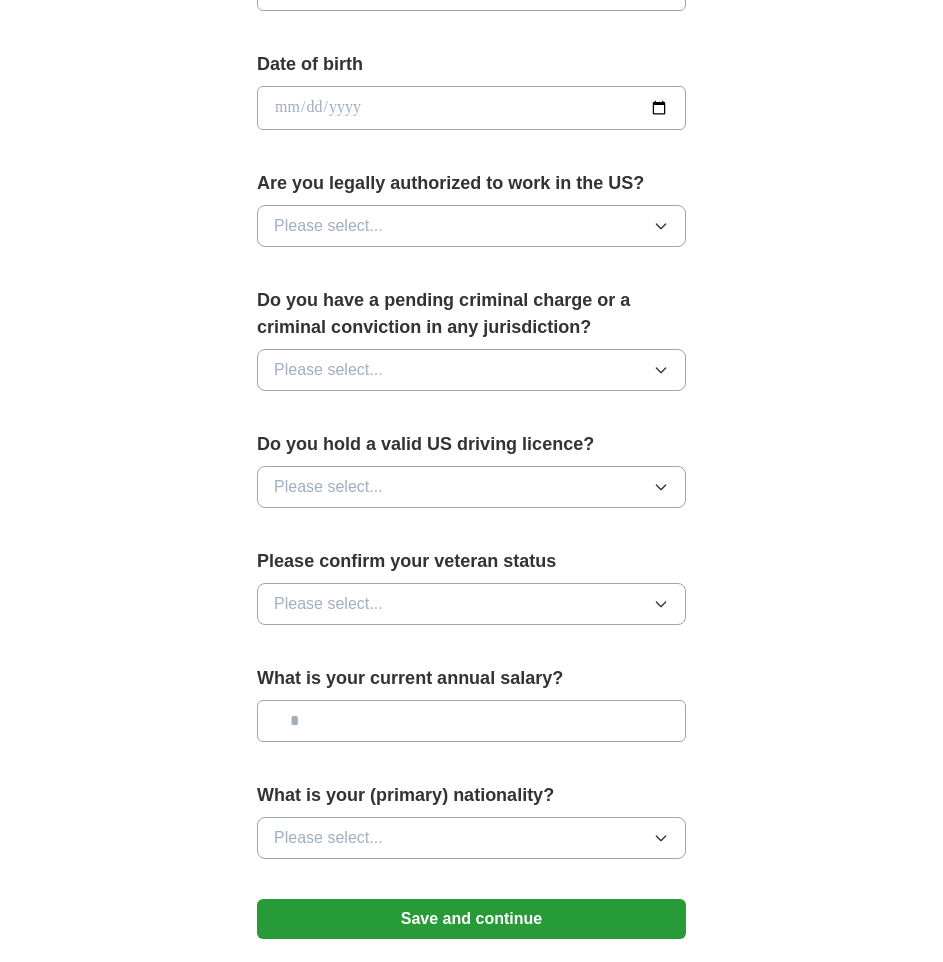 type on "**********" 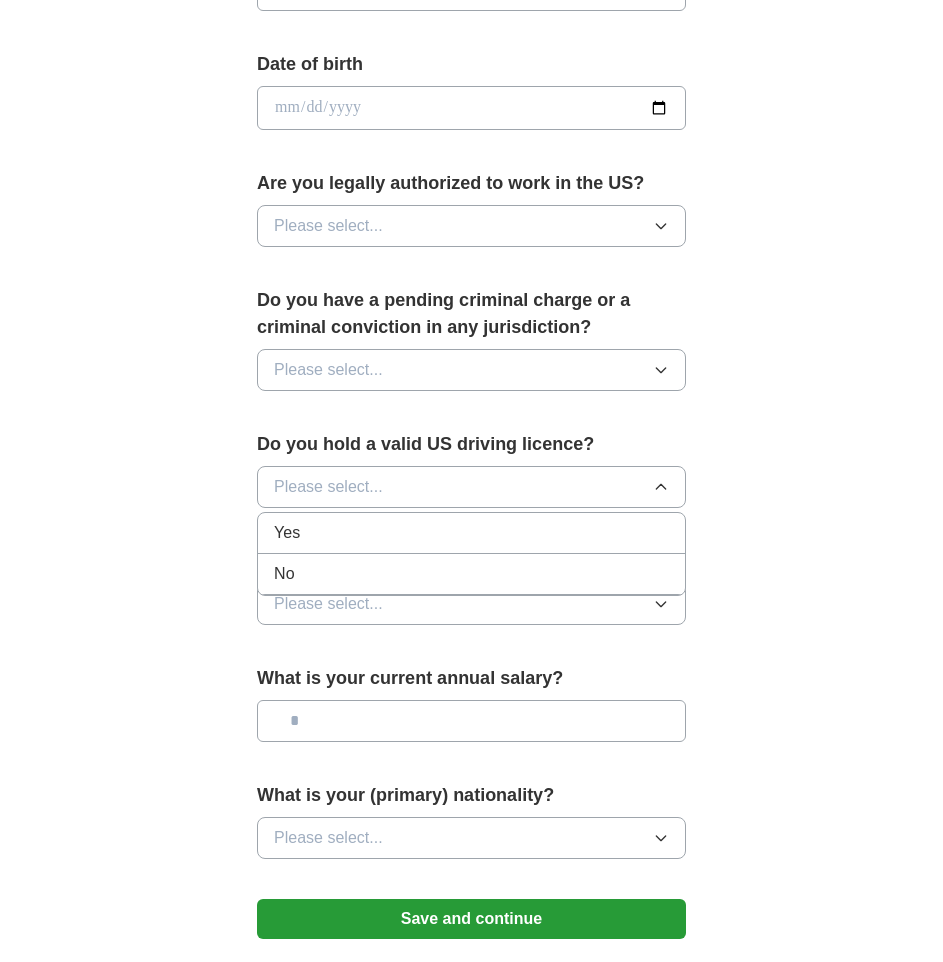 click on "Yes" at bounding box center (471, 533) 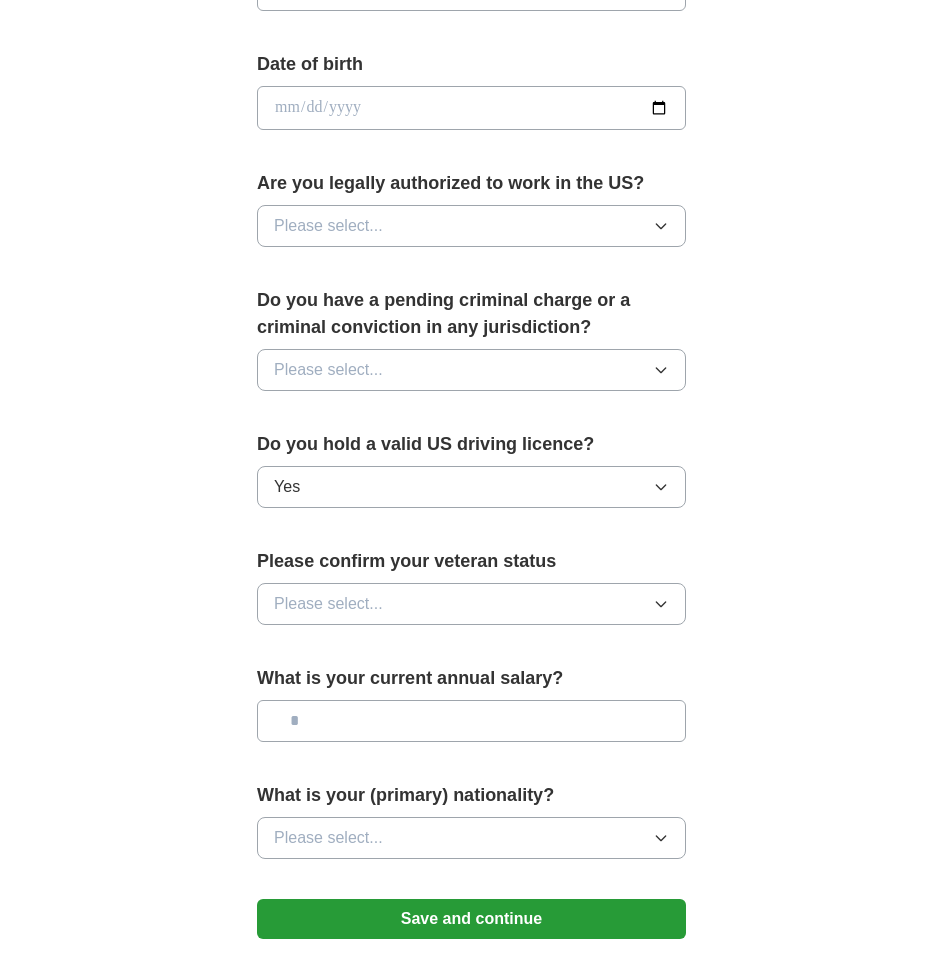 click on "Please select..." at bounding box center [471, 604] 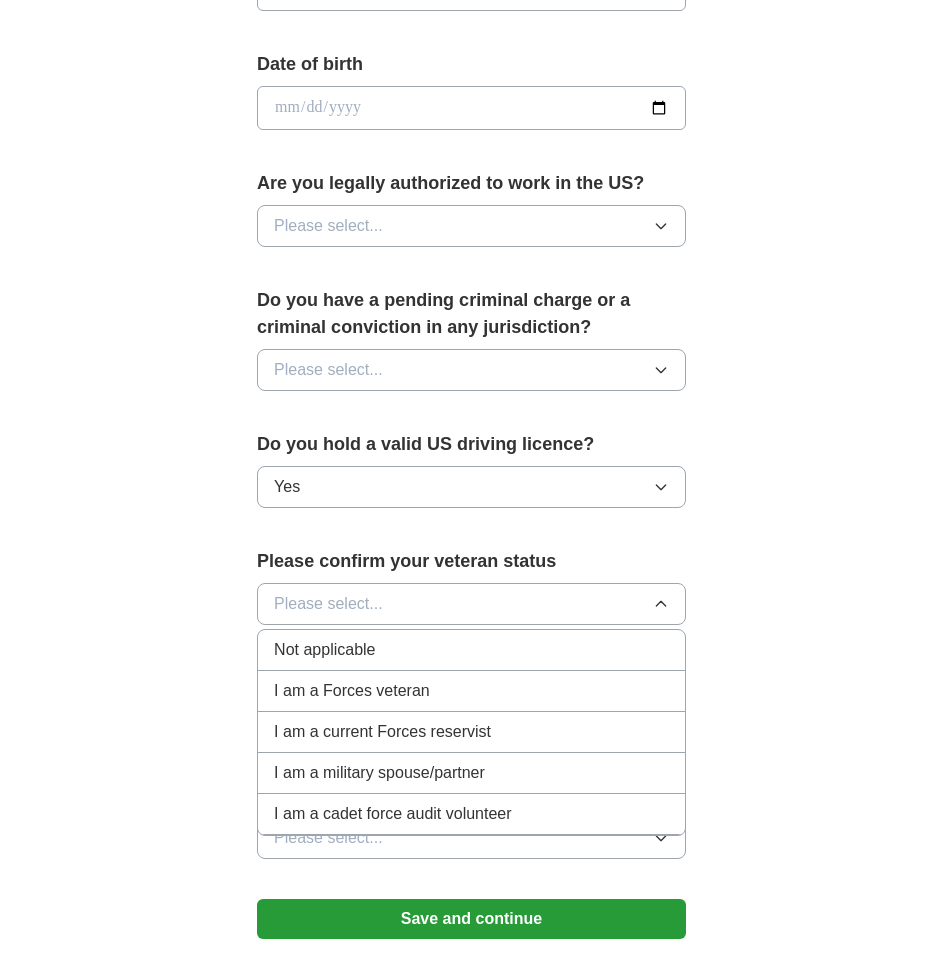 click on "**********" at bounding box center [472, 70] 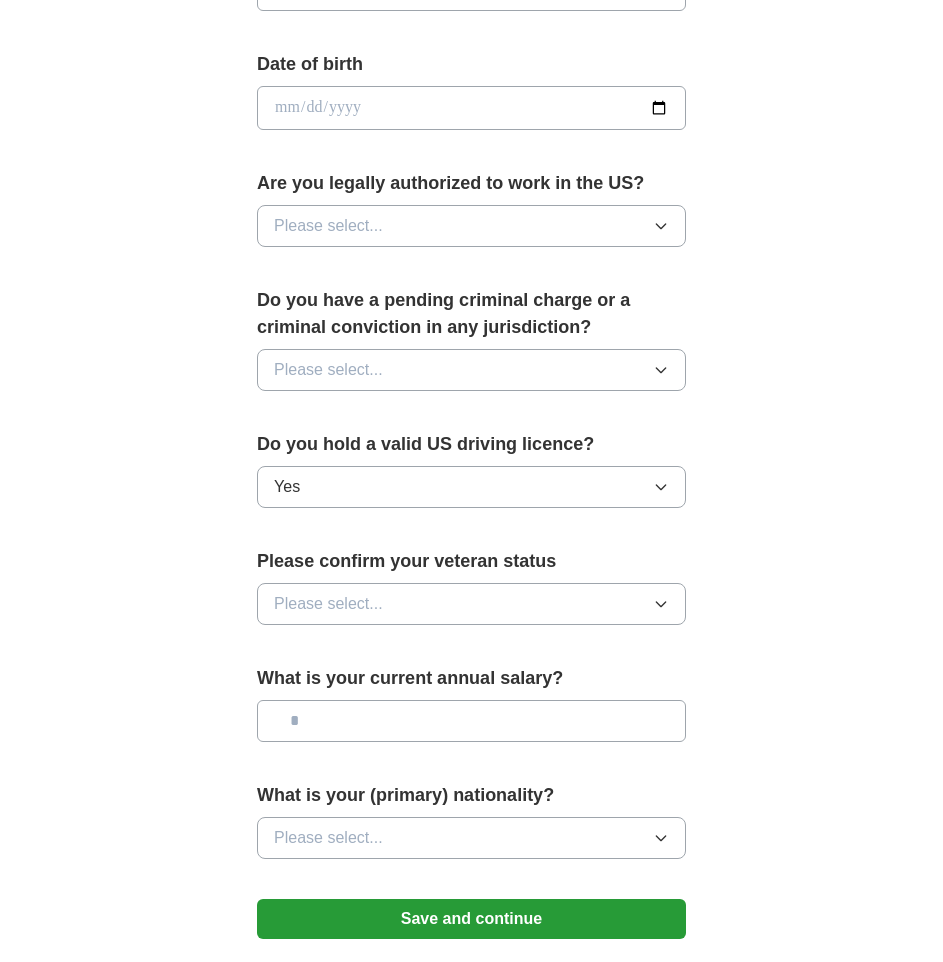 click on "Save and continue" at bounding box center [471, 919] 